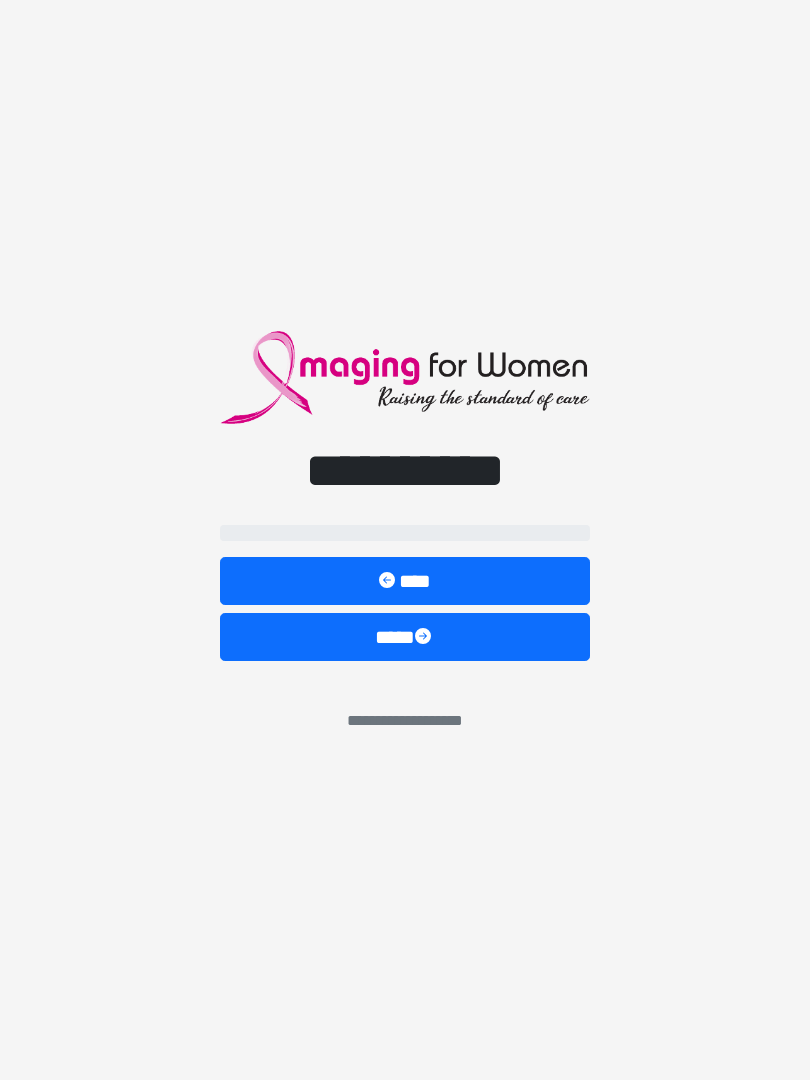 scroll, scrollTop: 0, scrollLeft: 0, axis: both 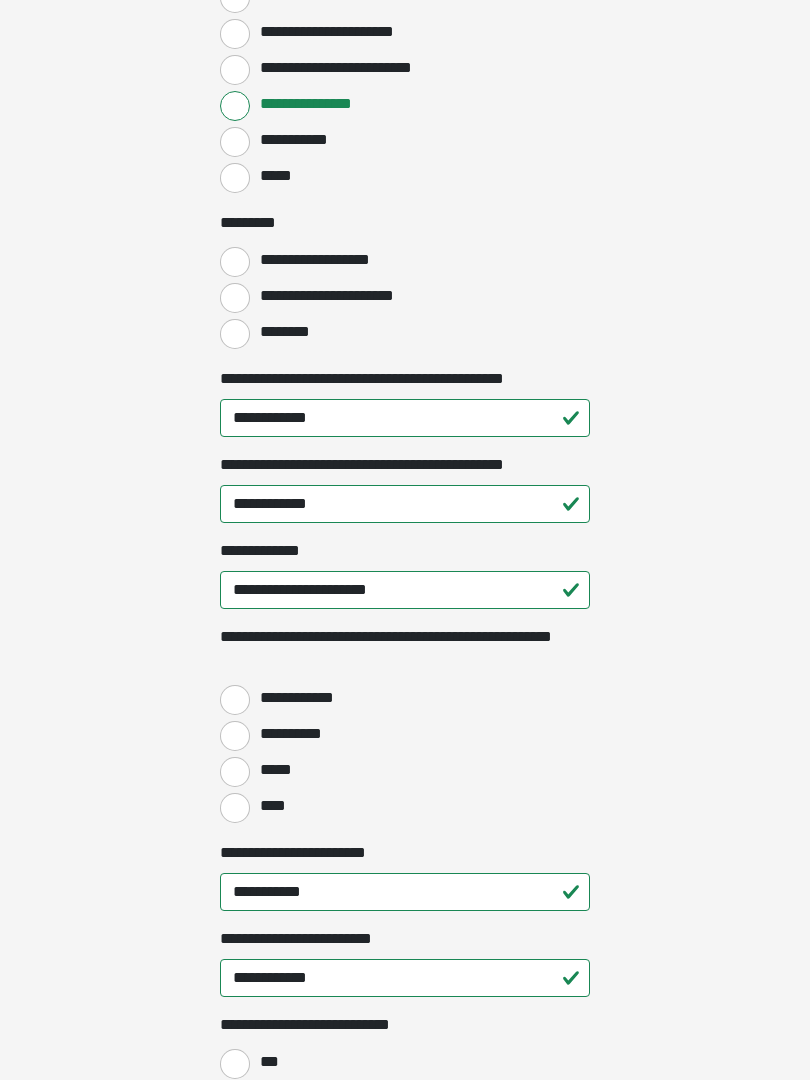 click on "**********" at bounding box center (235, 700) 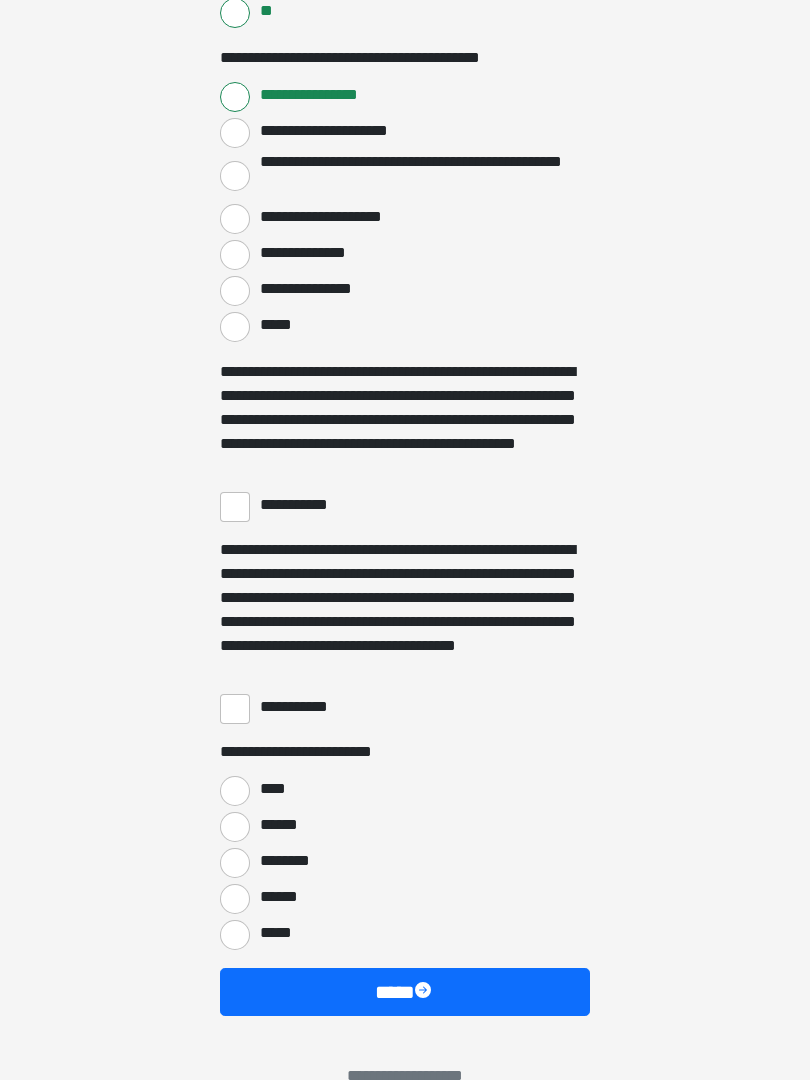 scroll, scrollTop: 3397, scrollLeft: 0, axis: vertical 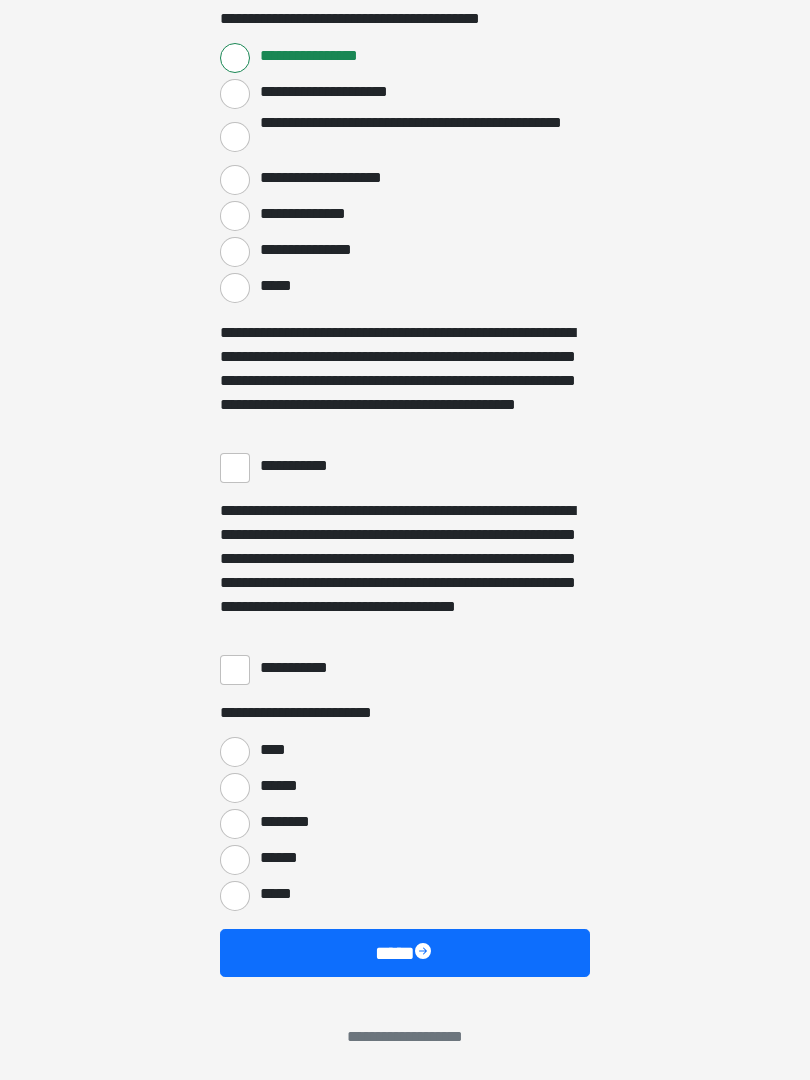 click on "**********" at bounding box center [235, 468] 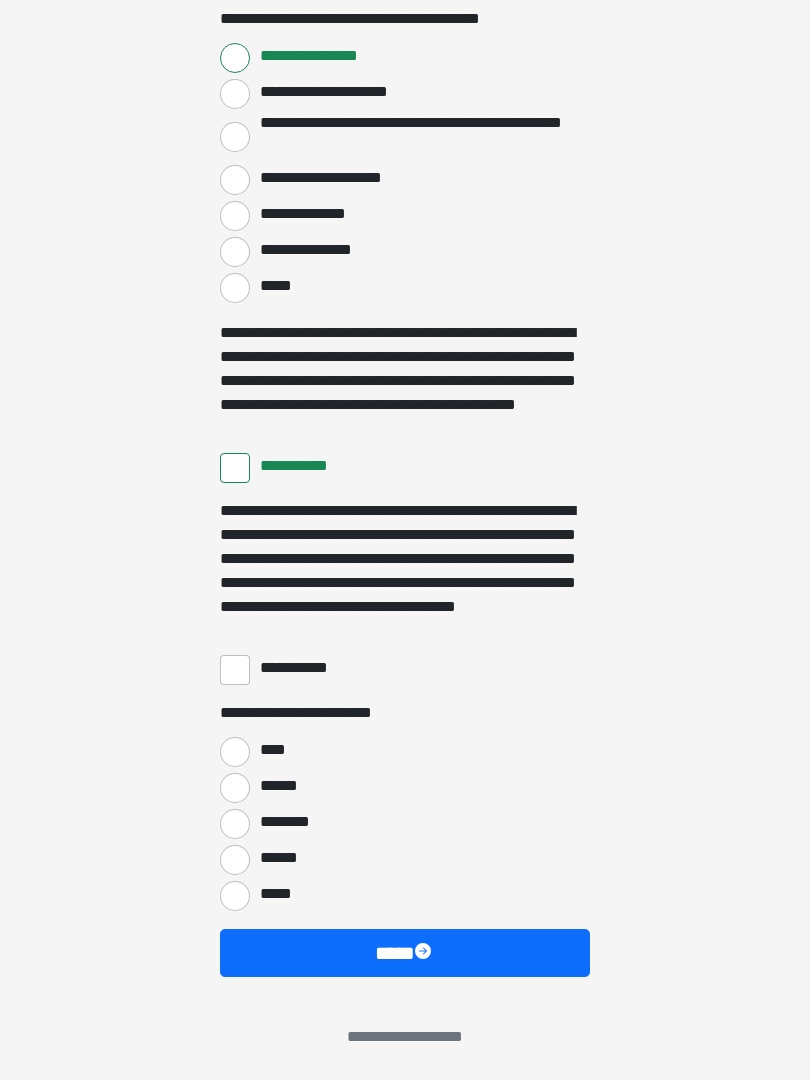 click on "**********" at bounding box center (303, 668) 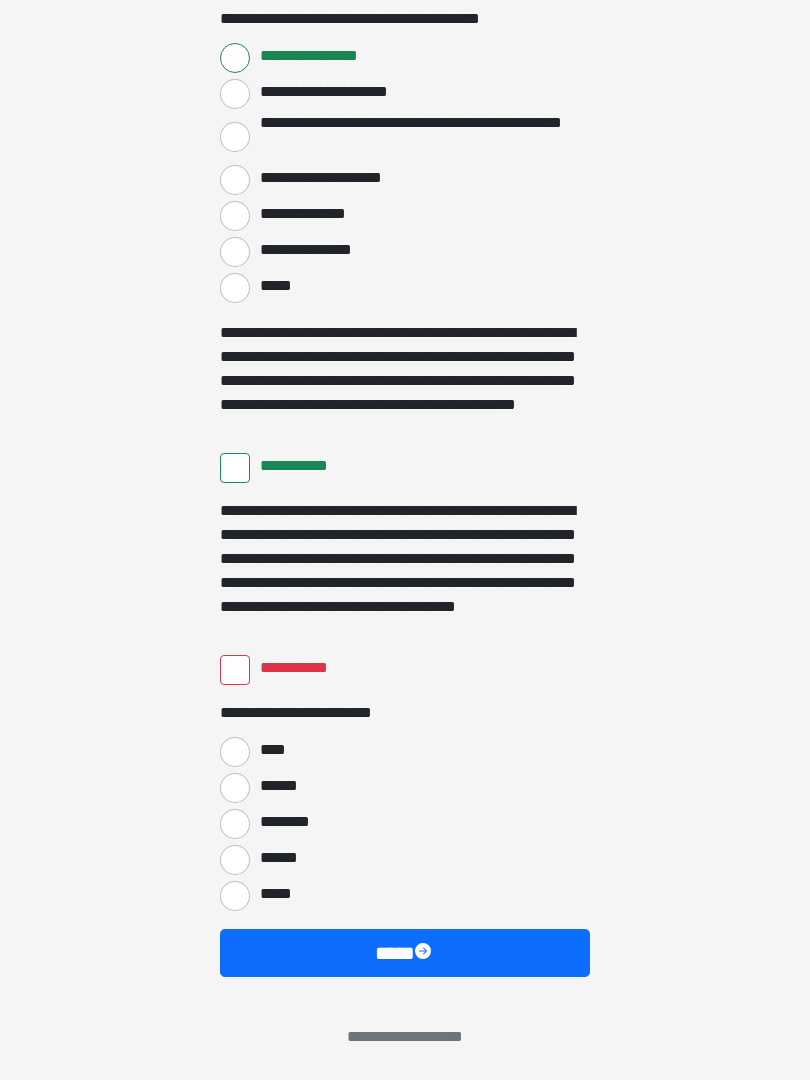 click on "**********" at bounding box center [235, 670] 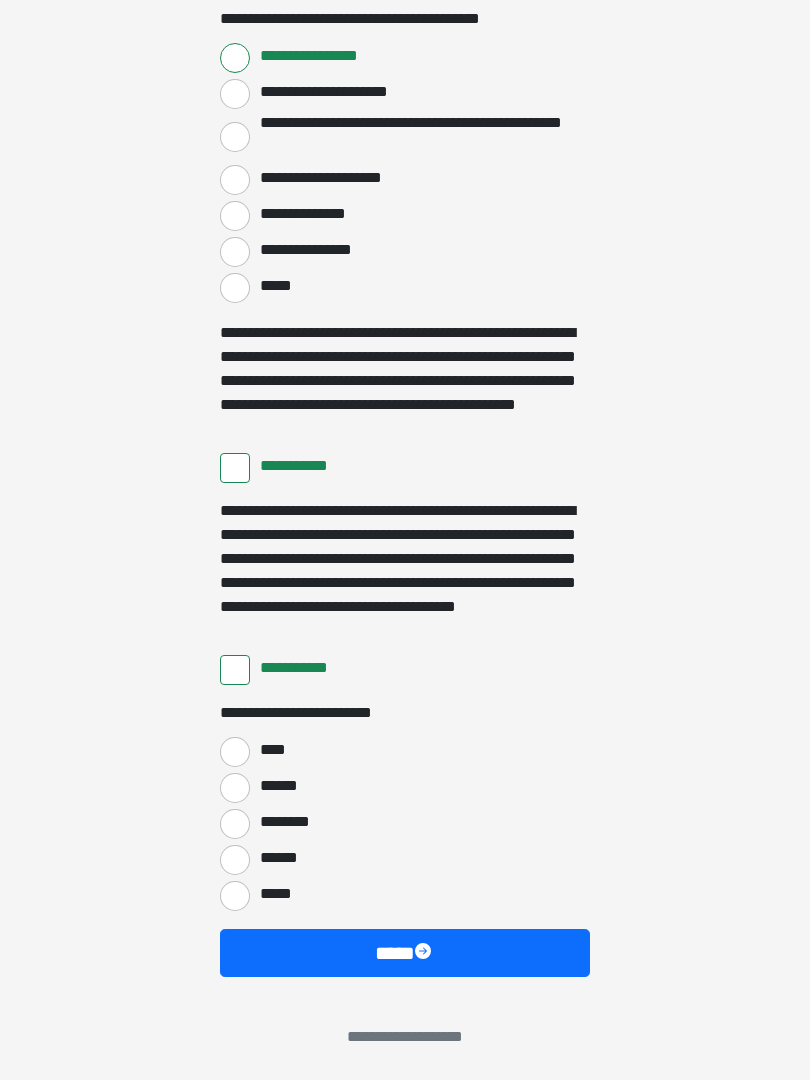 click on "****" at bounding box center (235, 752) 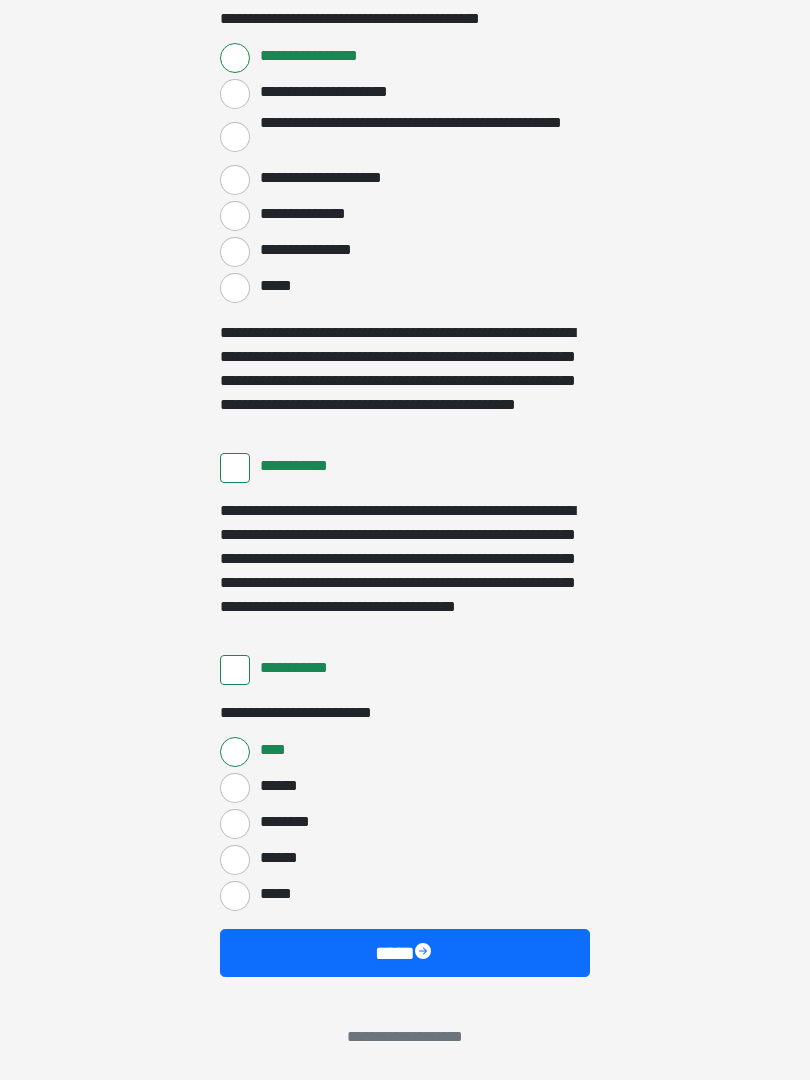 click on "****" at bounding box center [405, 953] 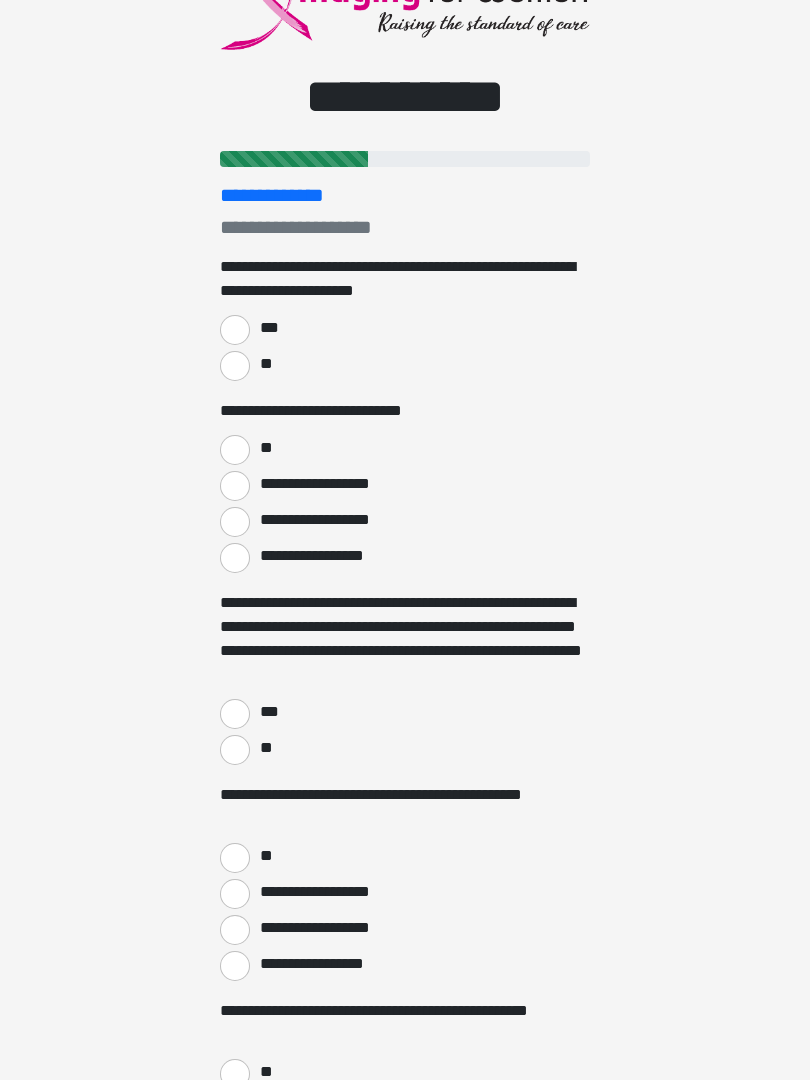 scroll, scrollTop: 0, scrollLeft: 0, axis: both 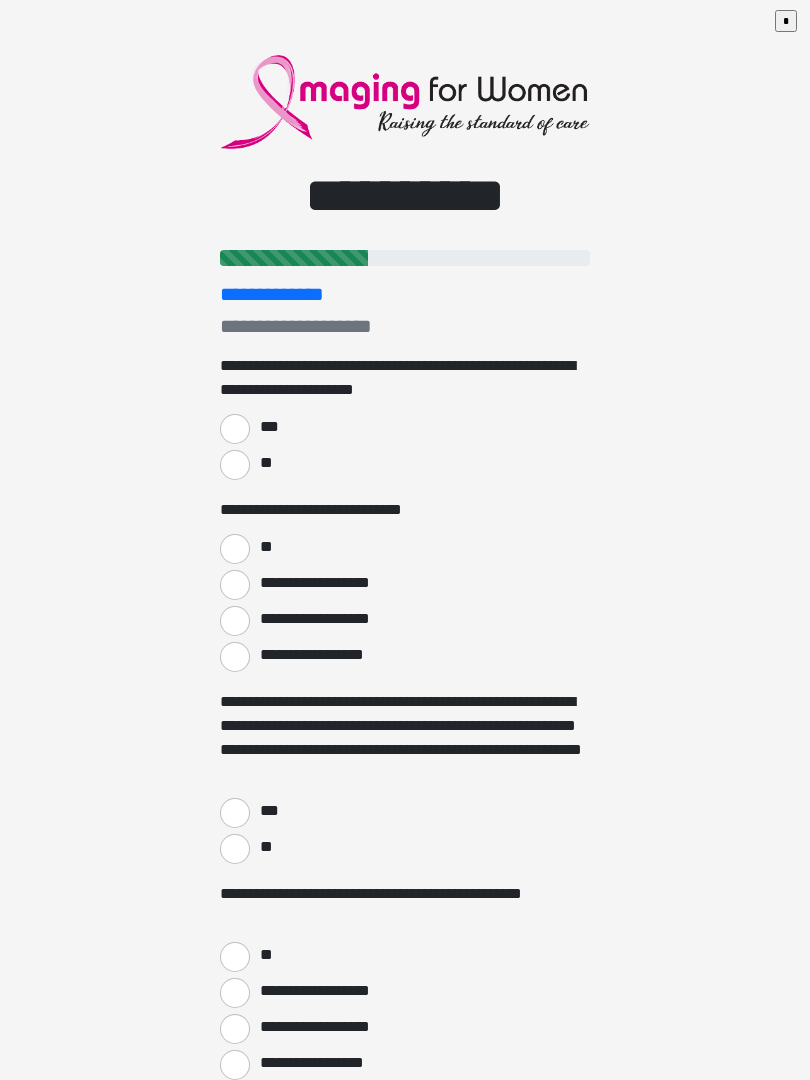 click on "***" at bounding box center (235, 429) 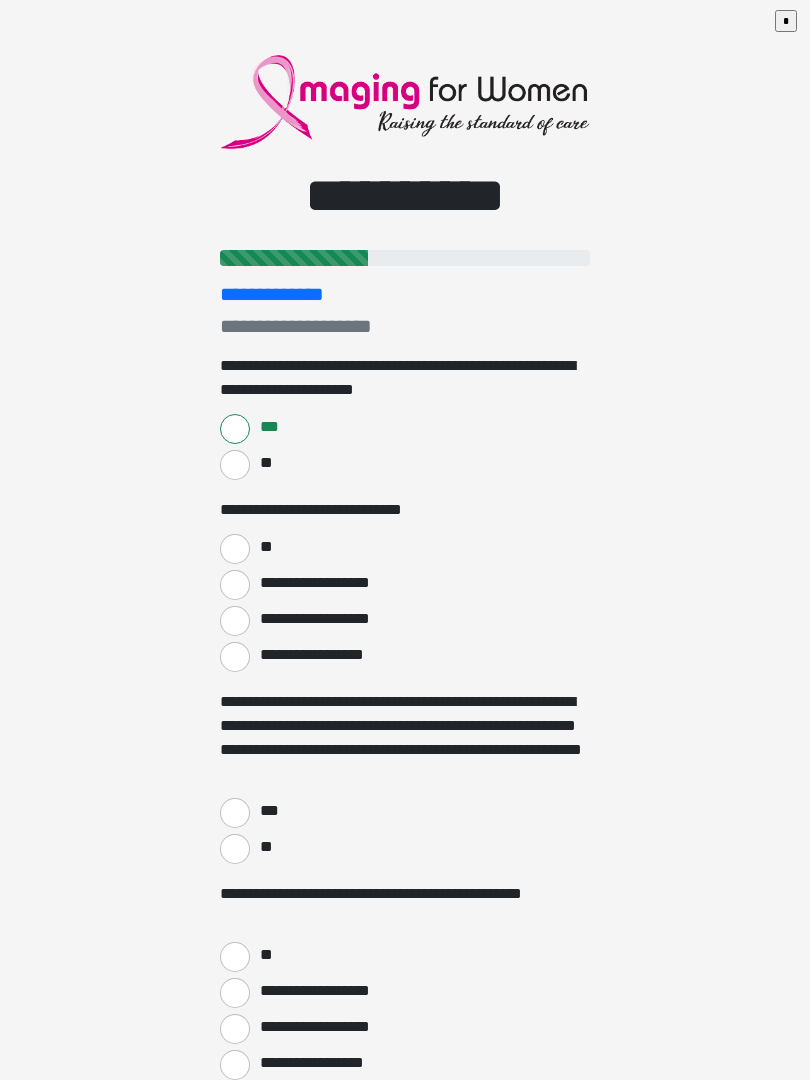 click on "**" at bounding box center (235, 549) 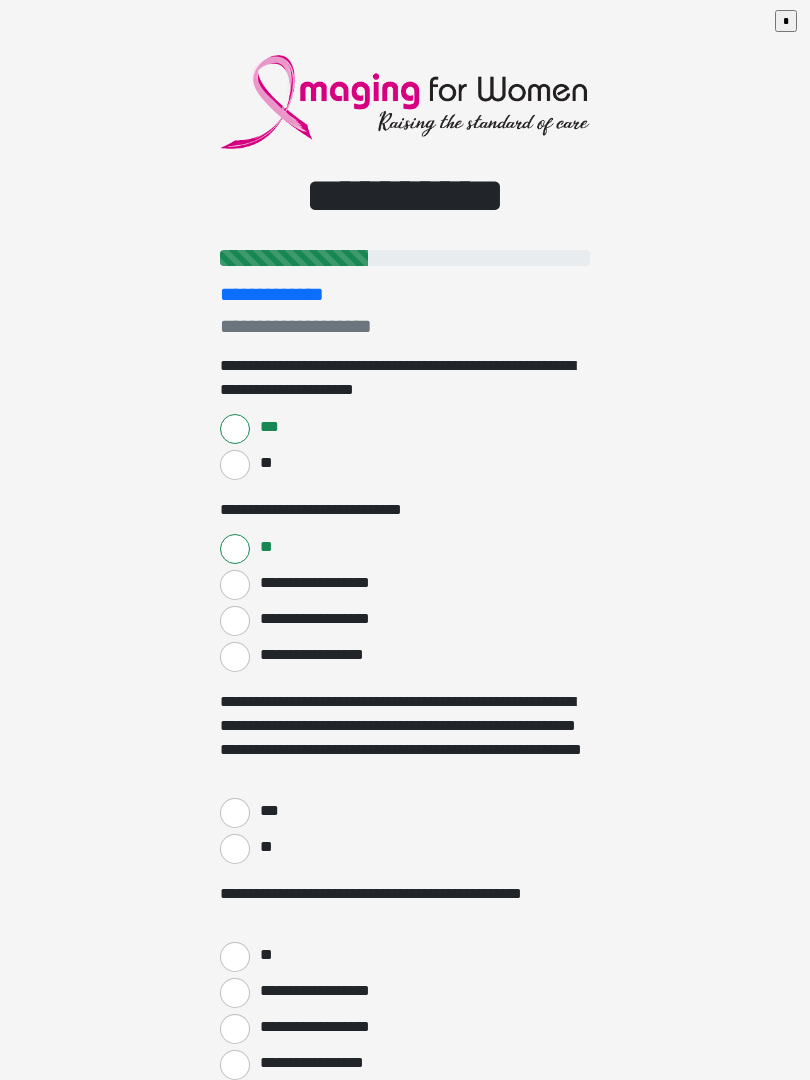 click on "***" at bounding box center [235, 813] 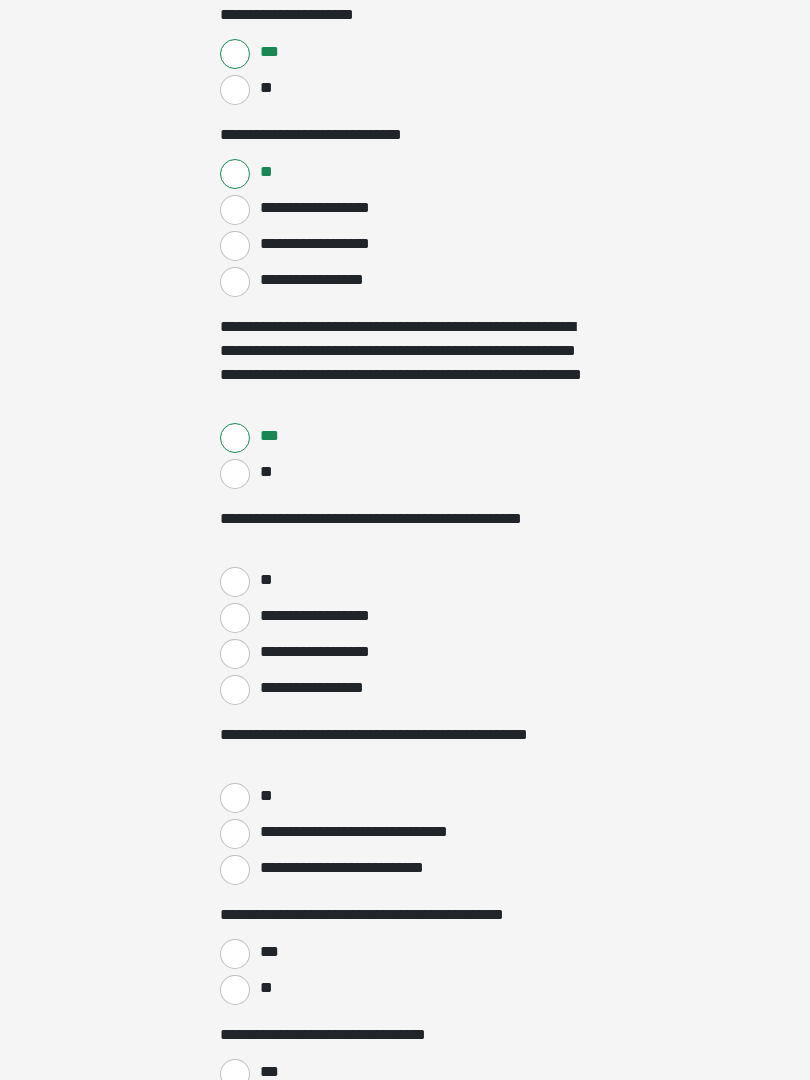 scroll, scrollTop: 375, scrollLeft: 0, axis: vertical 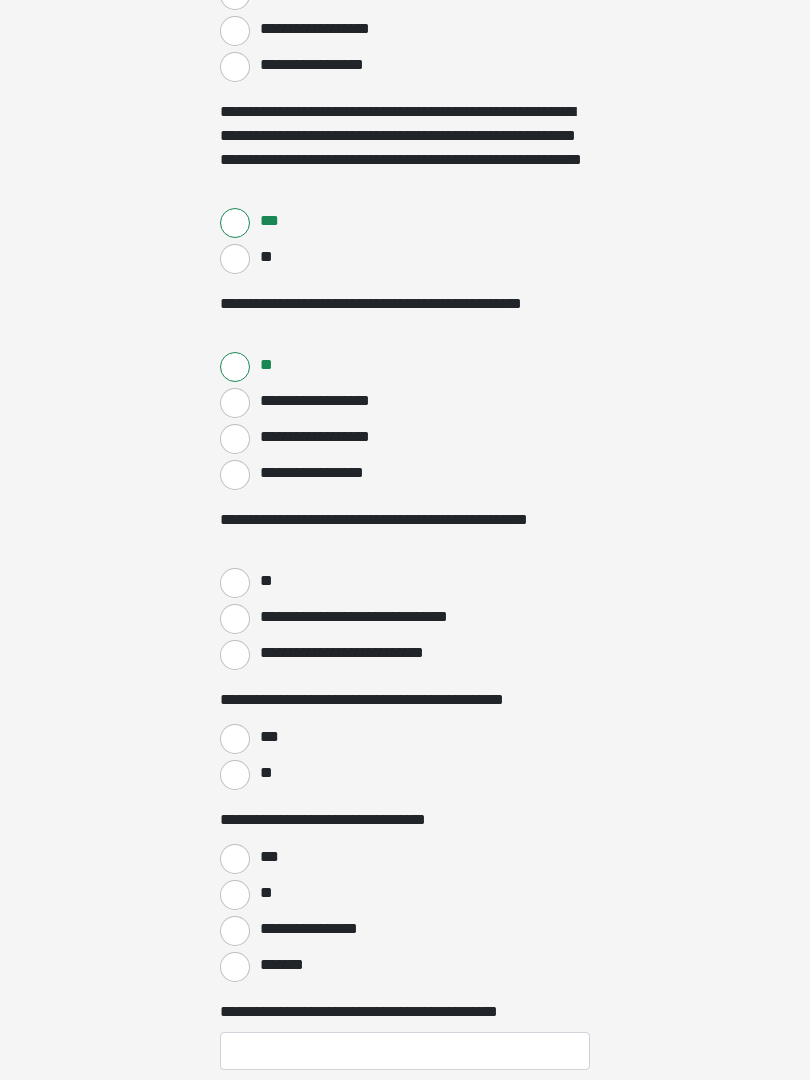 click on "**" at bounding box center (235, 583) 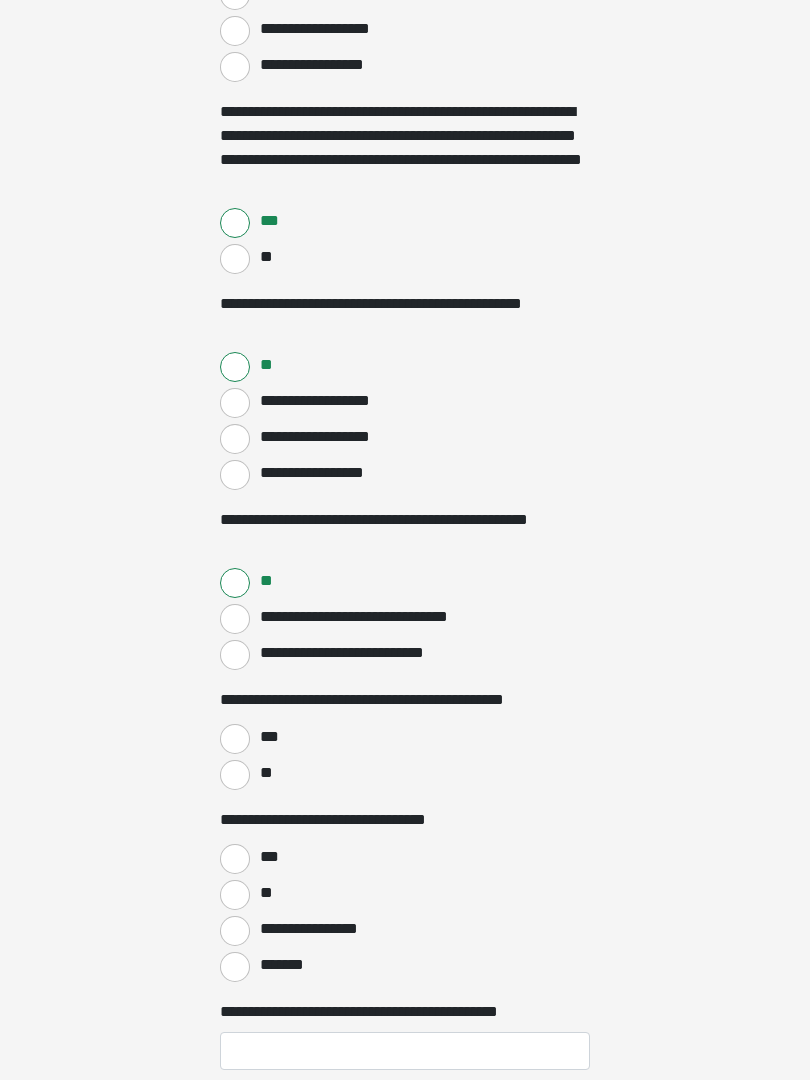 click on "***" at bounding box center (235, 739) 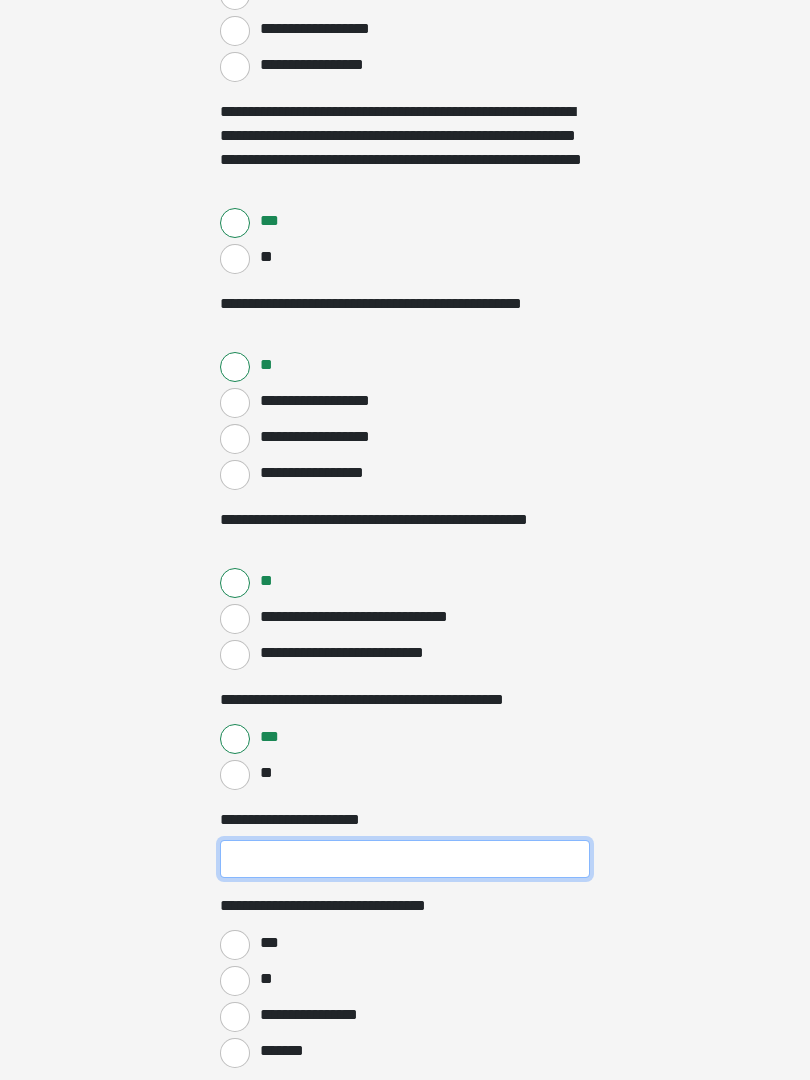 click on "**********" at bounding box center [405, 859] 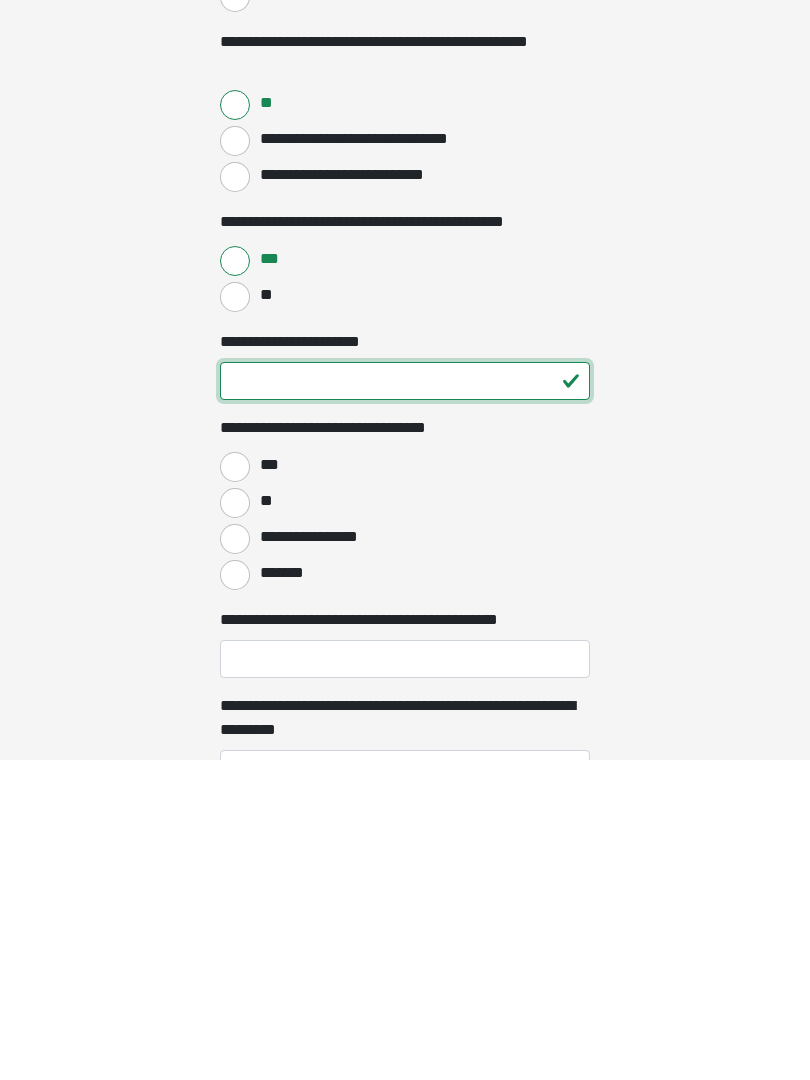 type on "**" 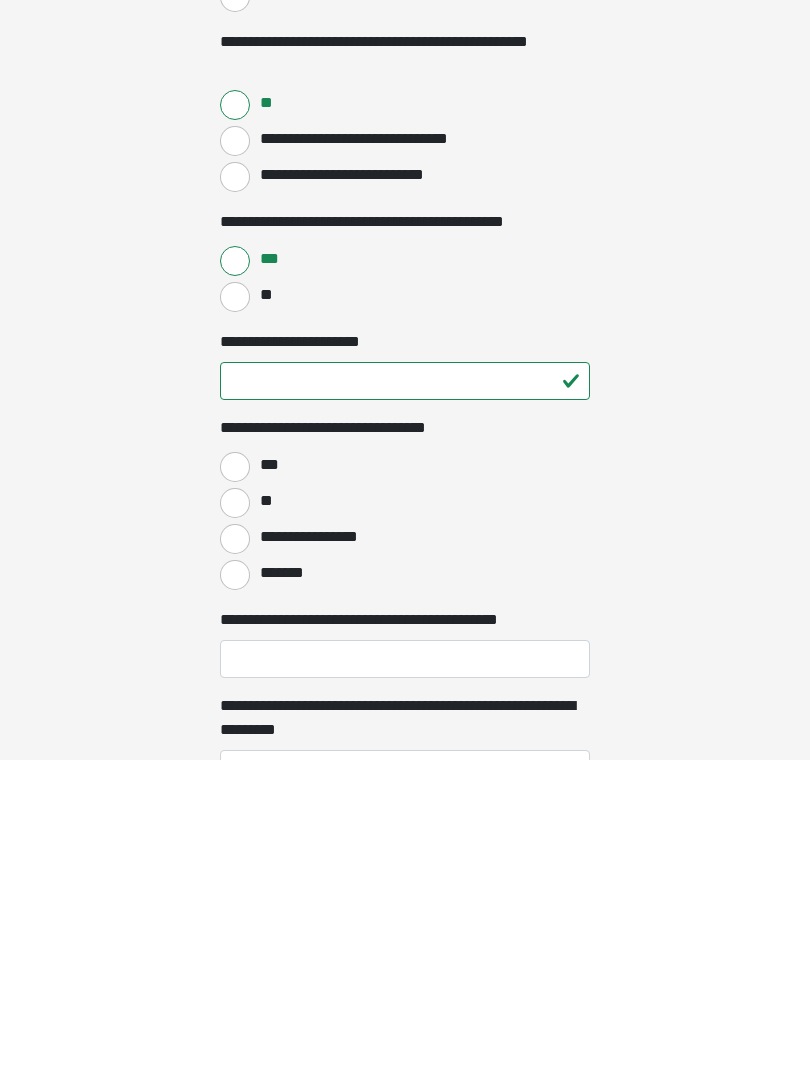 click on "**********" at bounding box center (235, 859) 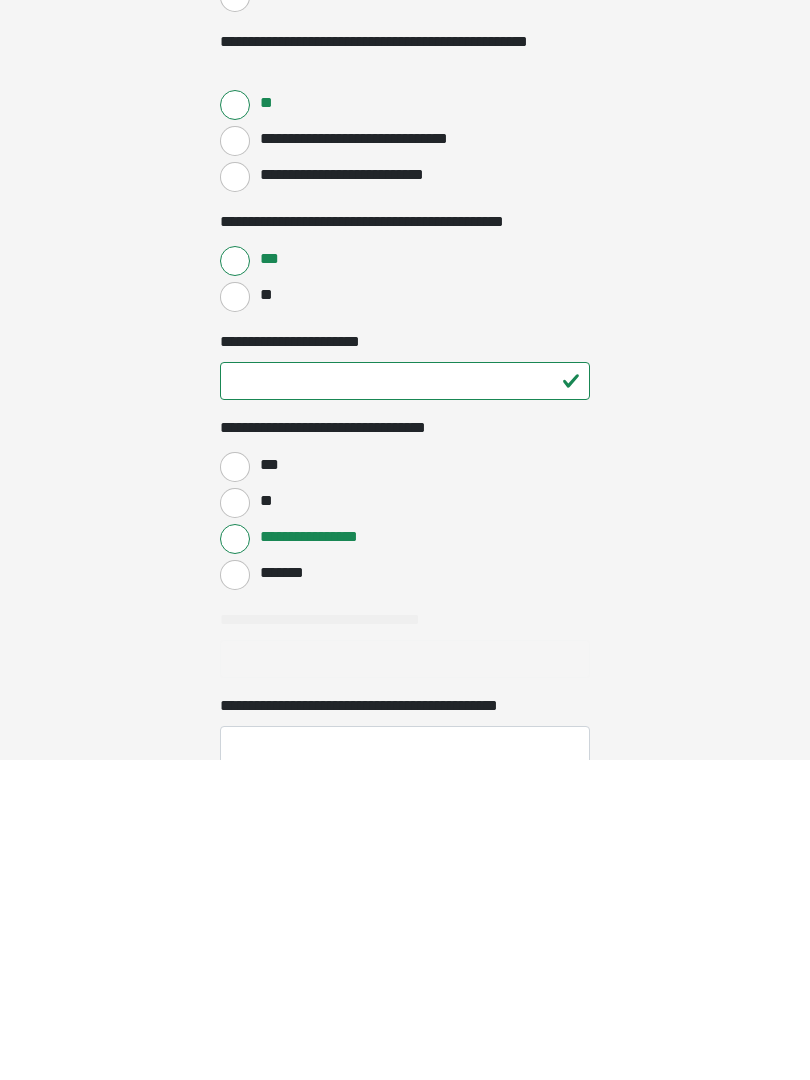 scroll, scrollTop: 1069, scrollLeft: 0, axis: vertical 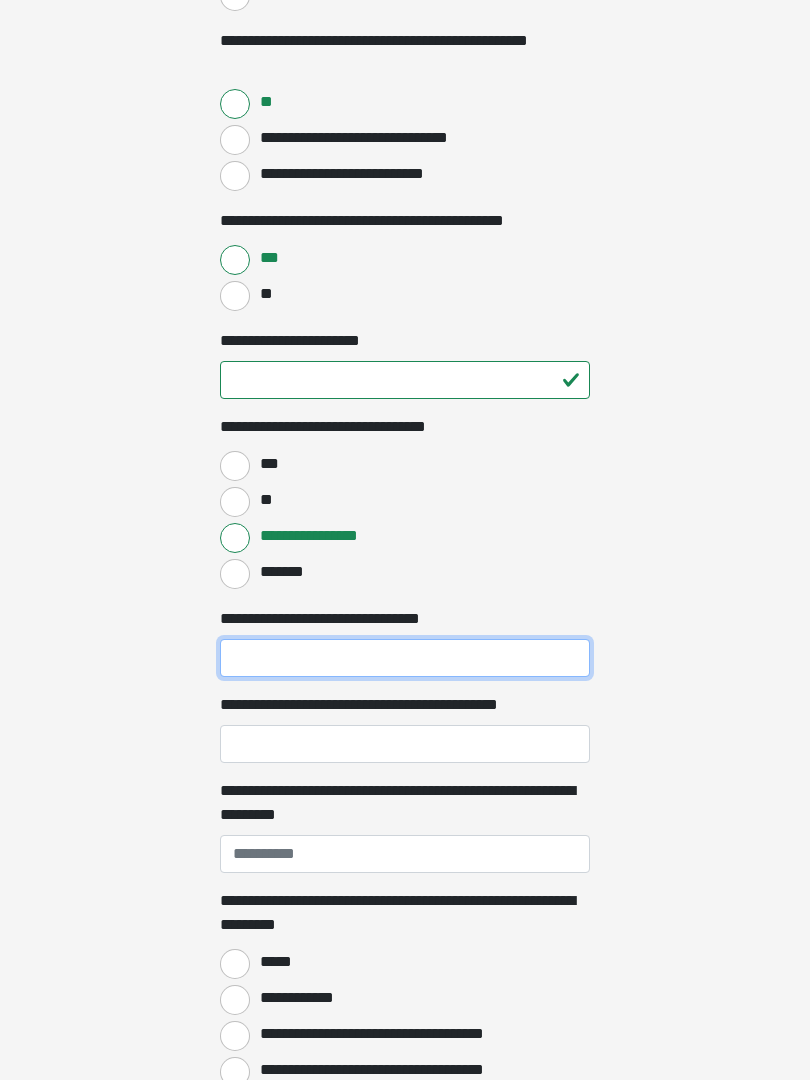 click on "**********" at bounding box center [405, 658] 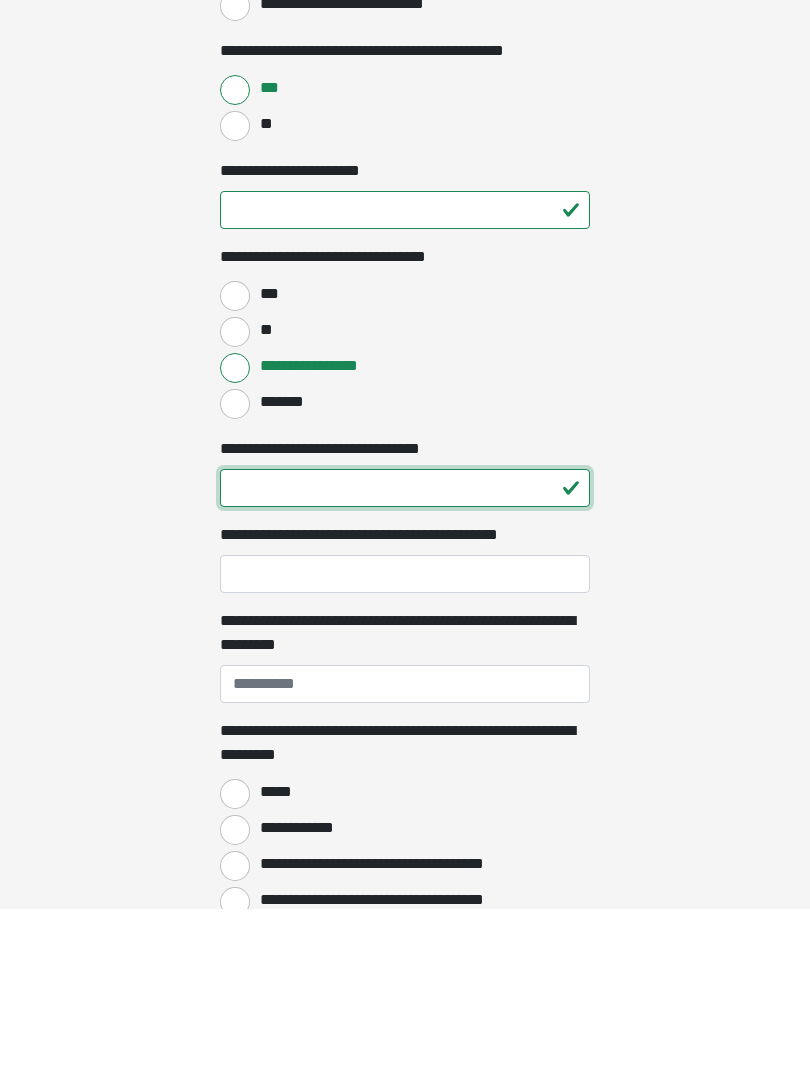 type on "**" 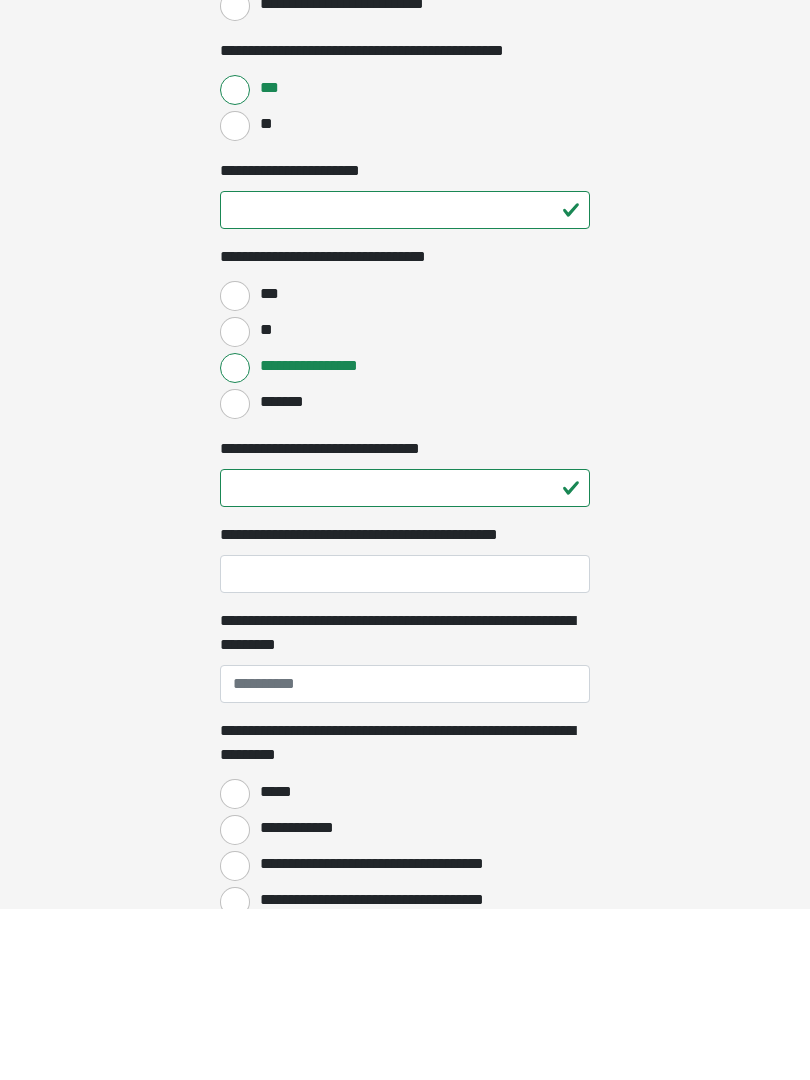 click on "**********" at bounding box center [405, 745] 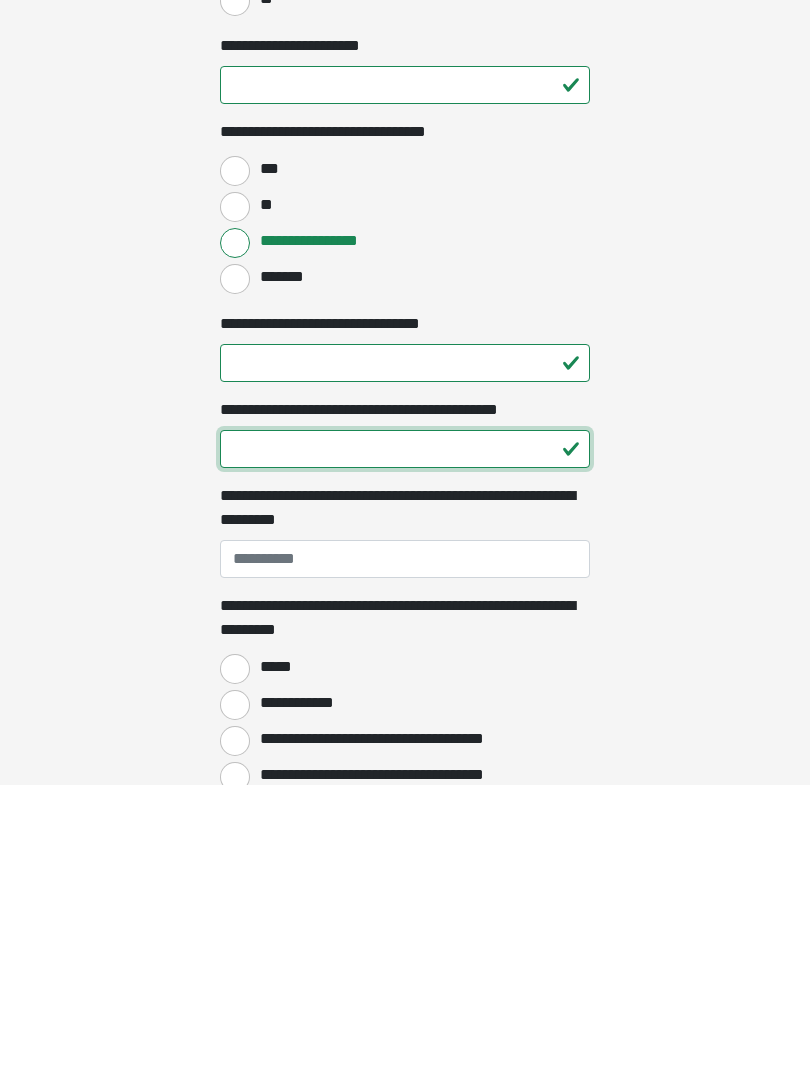 type on "**" 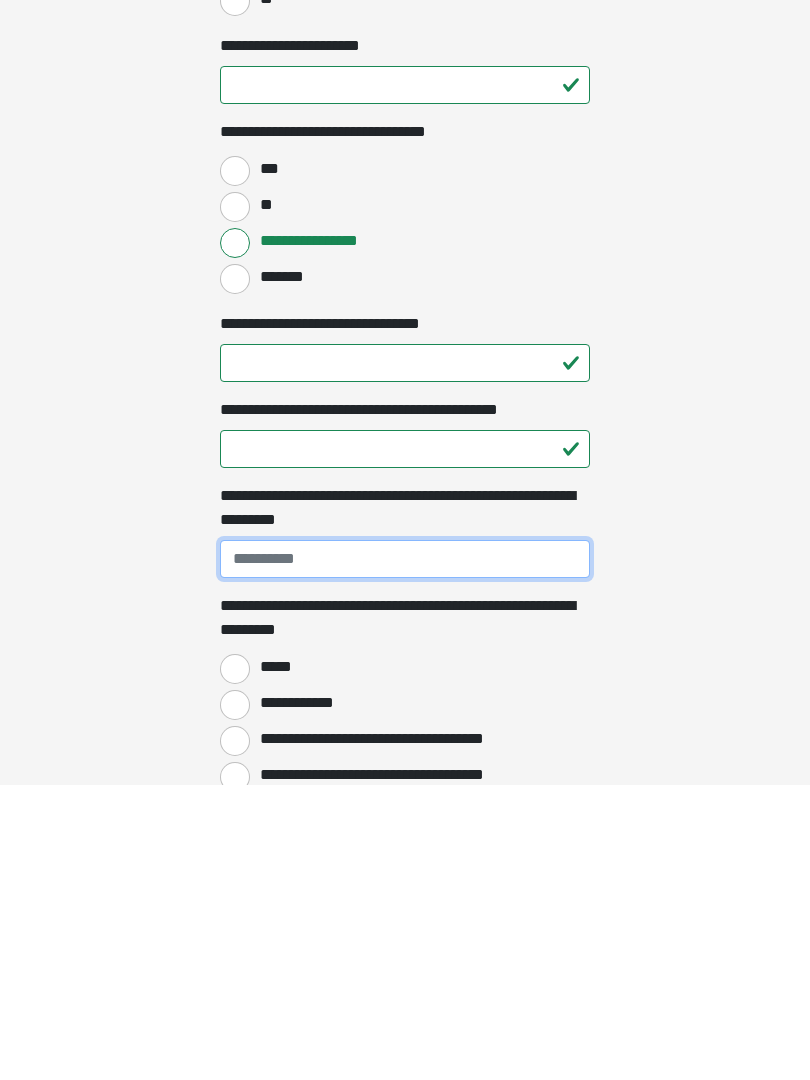 click on "**********" at bounding box center [405, 855] 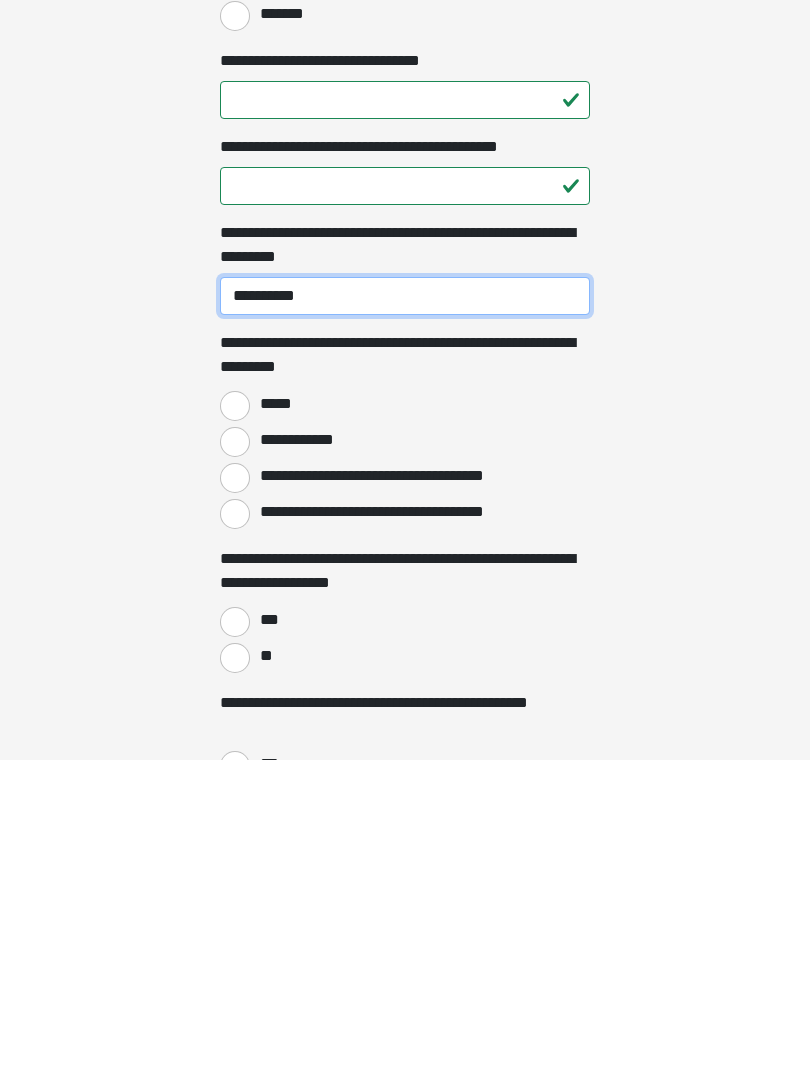 scroll, scrollTop: 1317, scrollLeft: 0, axis: vertical 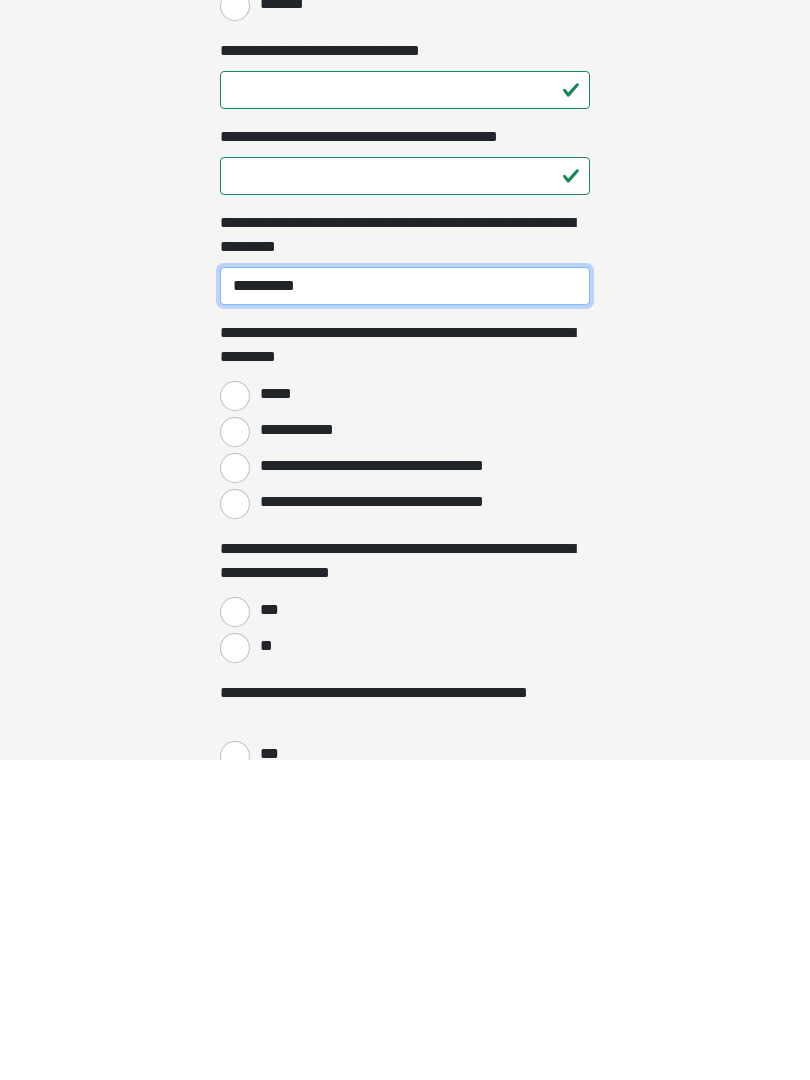 type on "**********" 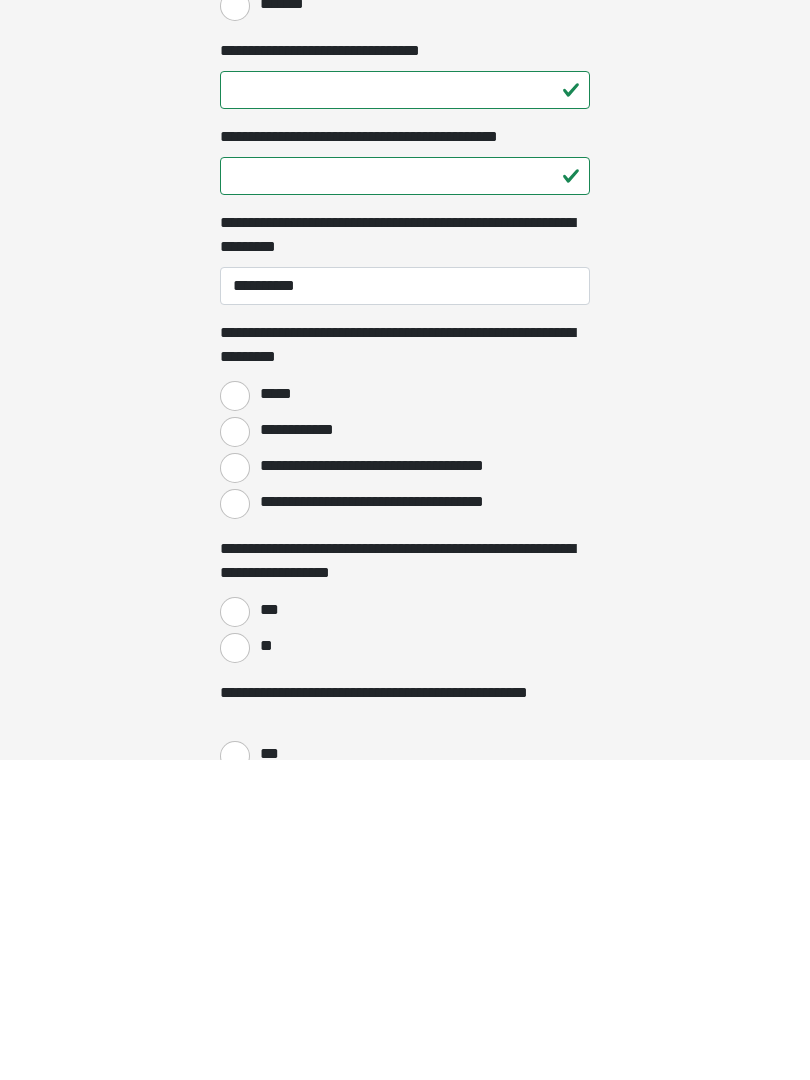 click on "*****" at bounding box center (235, 716) 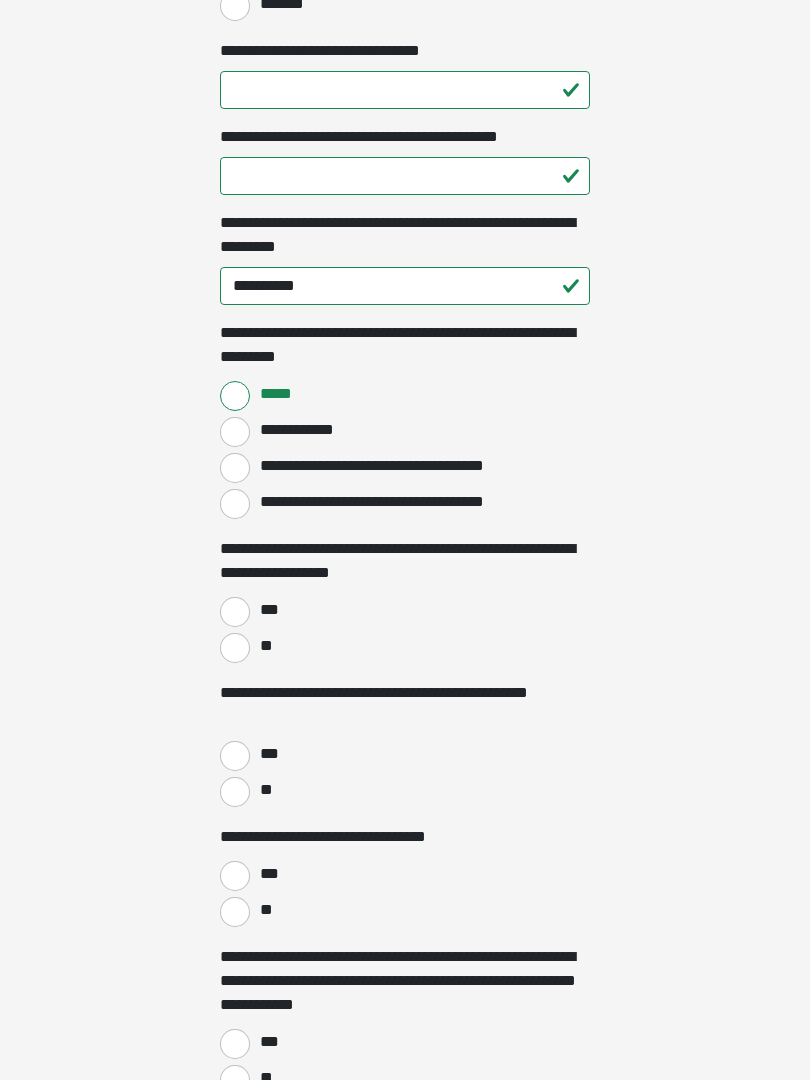 click on "**" at bounding box center (235, 648) 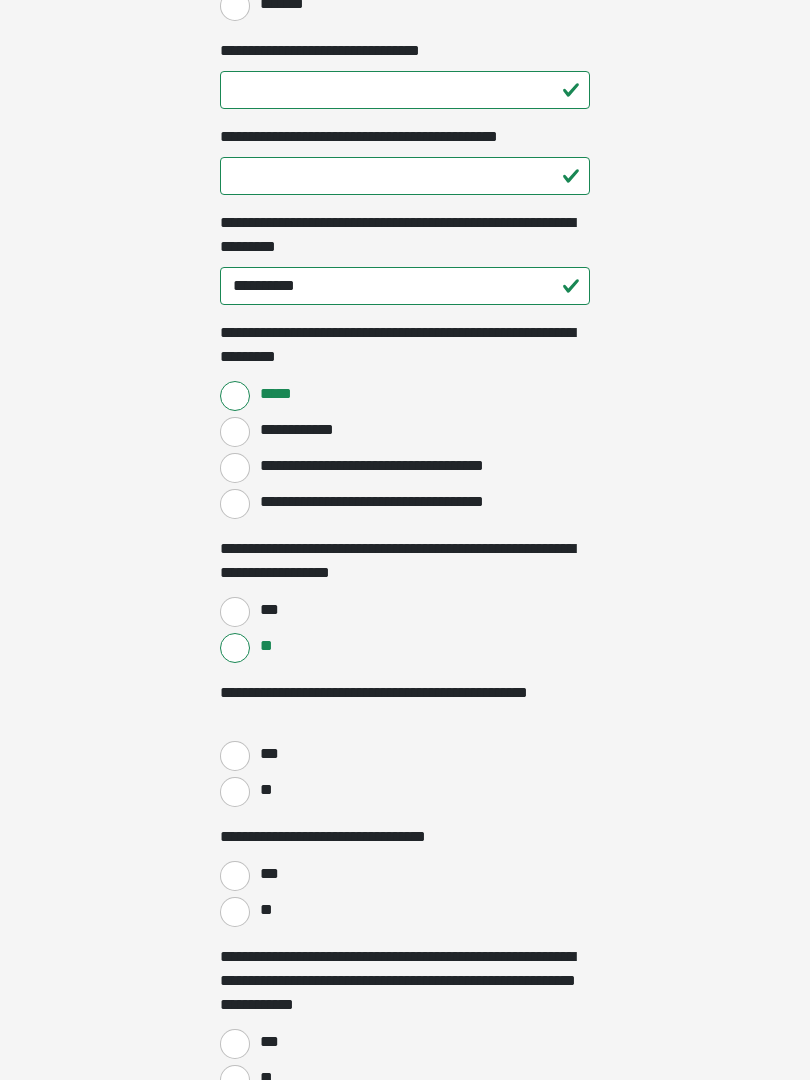 click on "**" at bounding box center (235, 792) 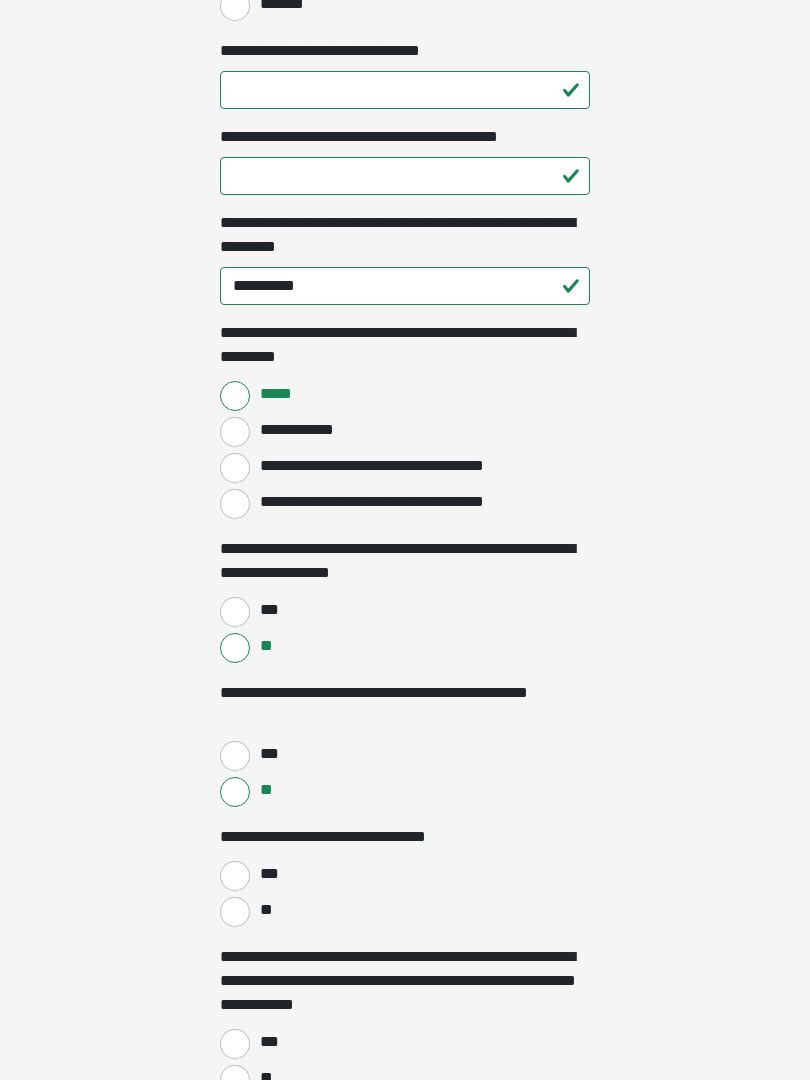 click on "**" at bounding box center (235, 912) 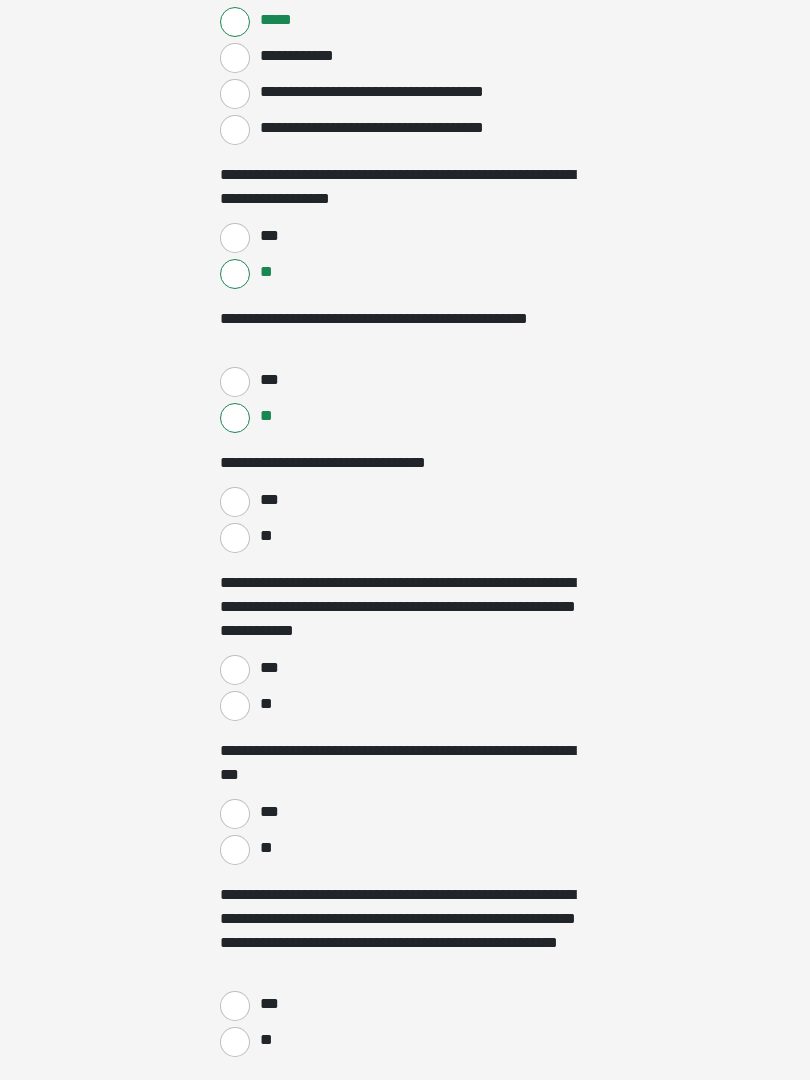 scroll, scrollTop: 2012, scrollLeft: 0, axis: vertical 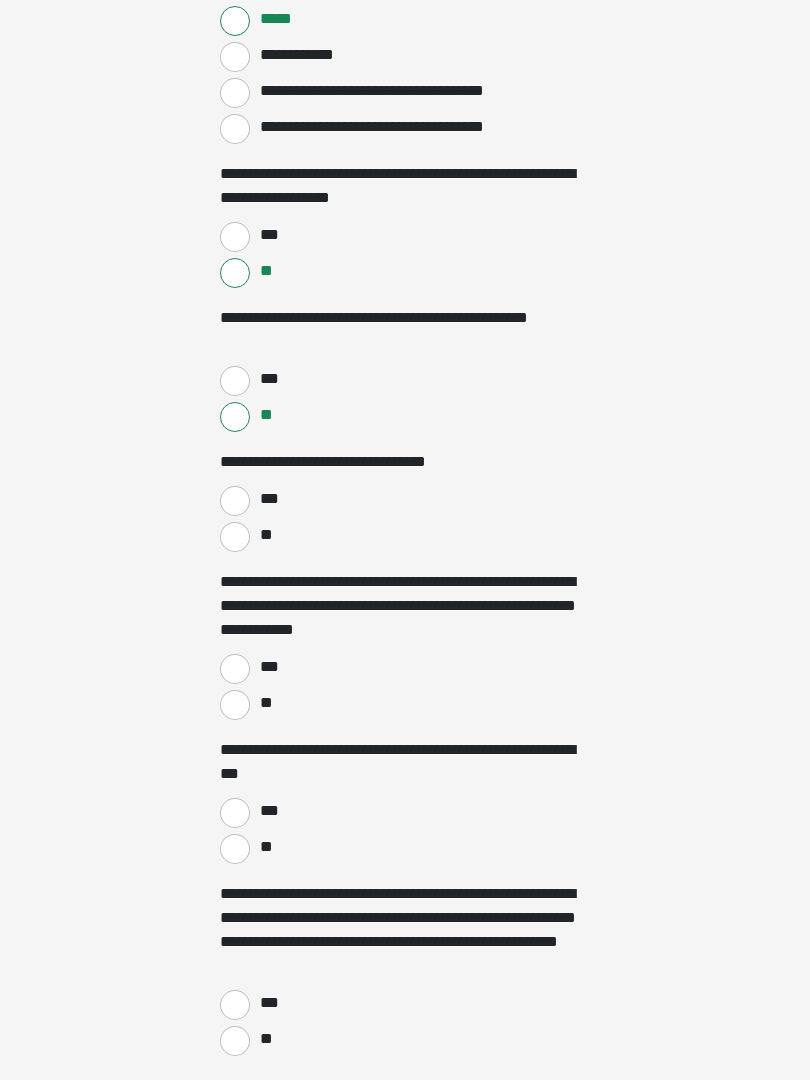 click on "**" at bounding box center (235, 705) 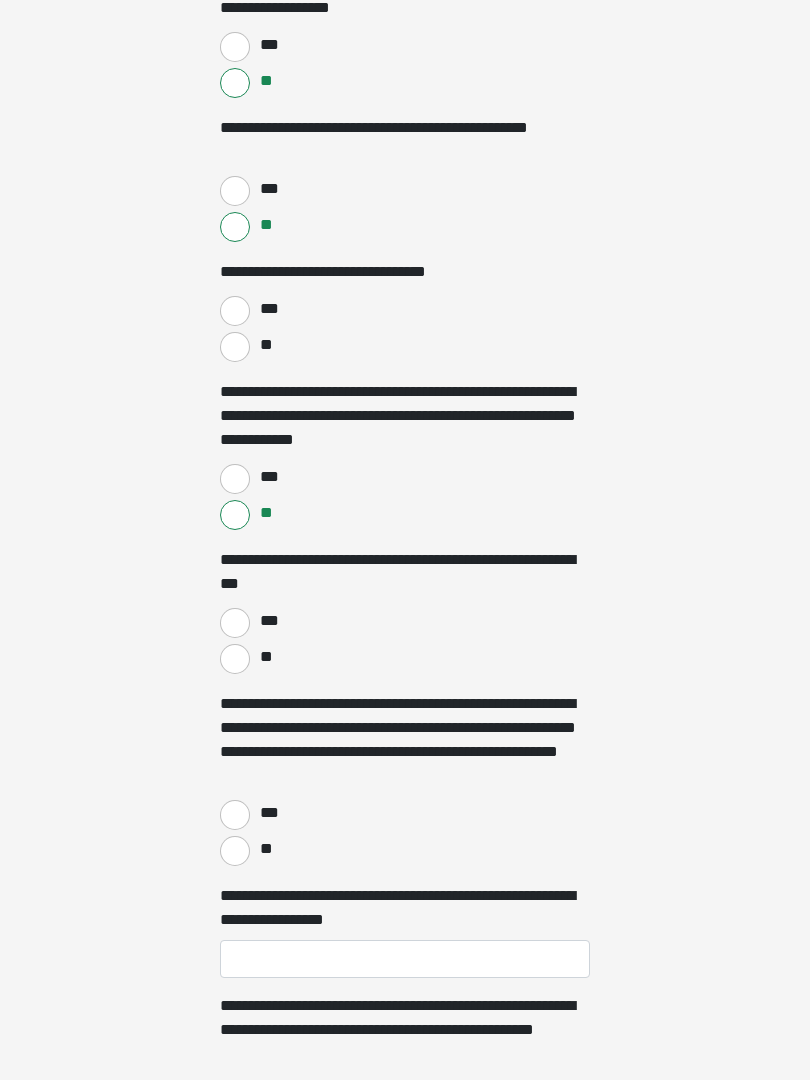 scroll, scrollTop: 2202, scrollLeft: 0, axis: vertical 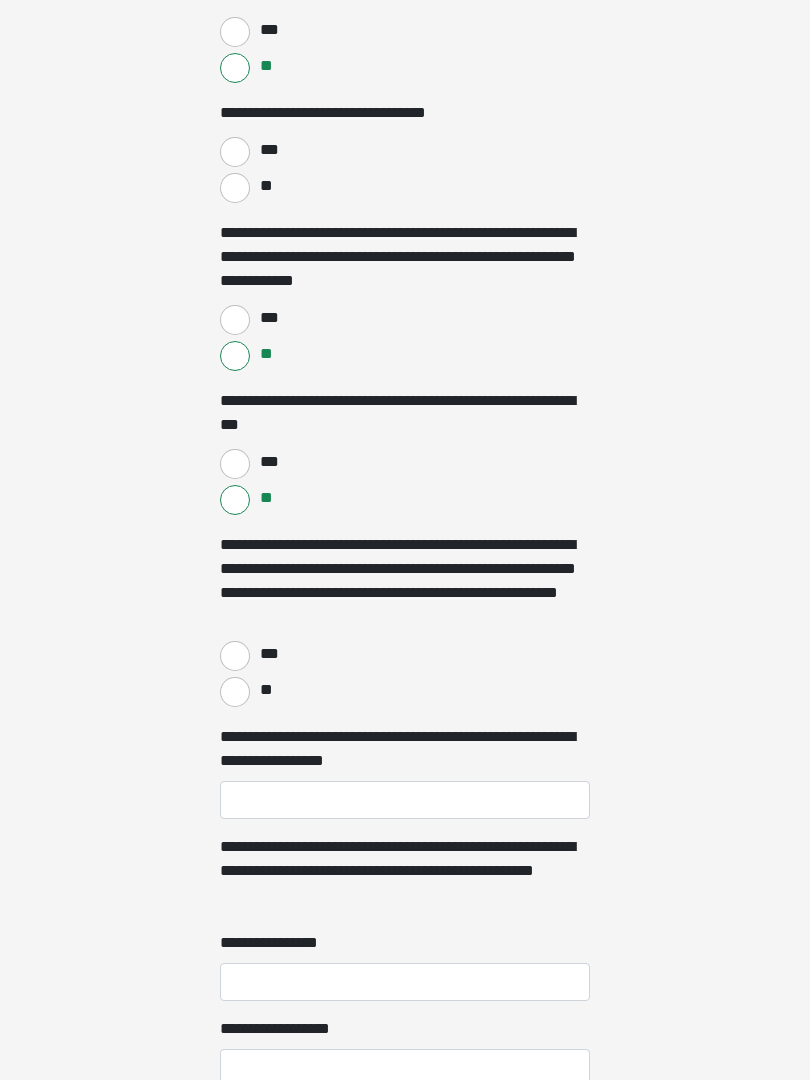click on "**" at bounding box center [235, 692] 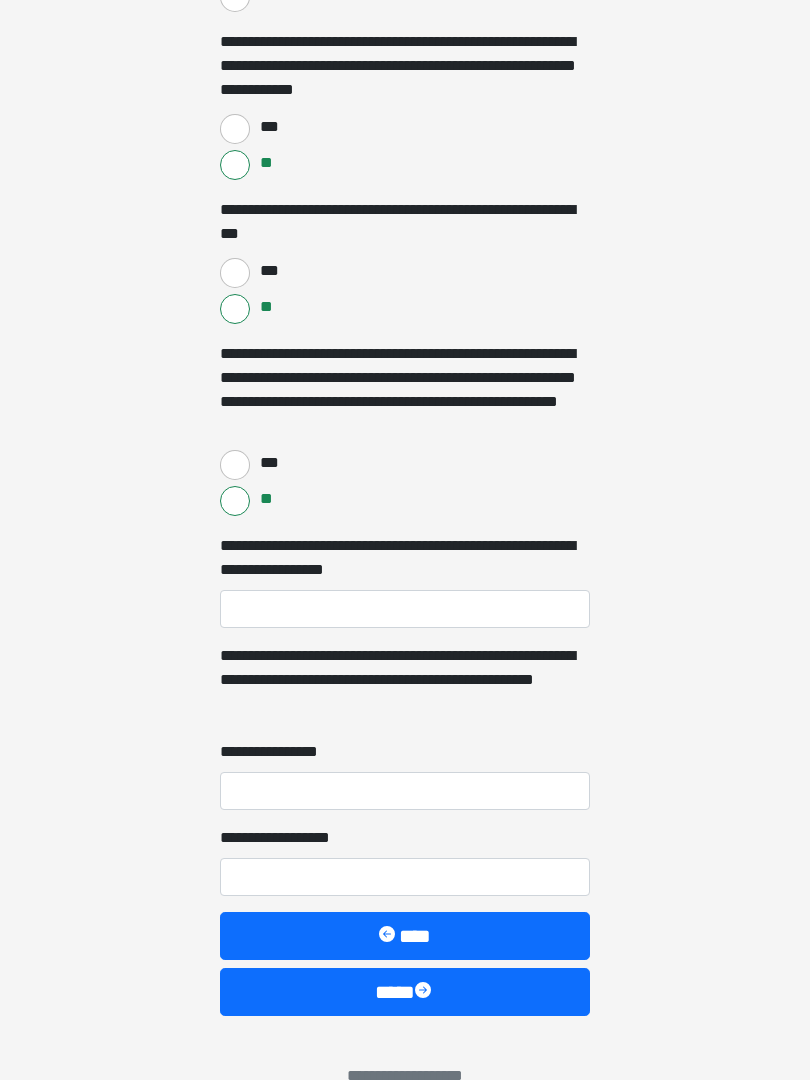 scroll, scrollTop: 2591, scrollLeft: 0, axis: vertical 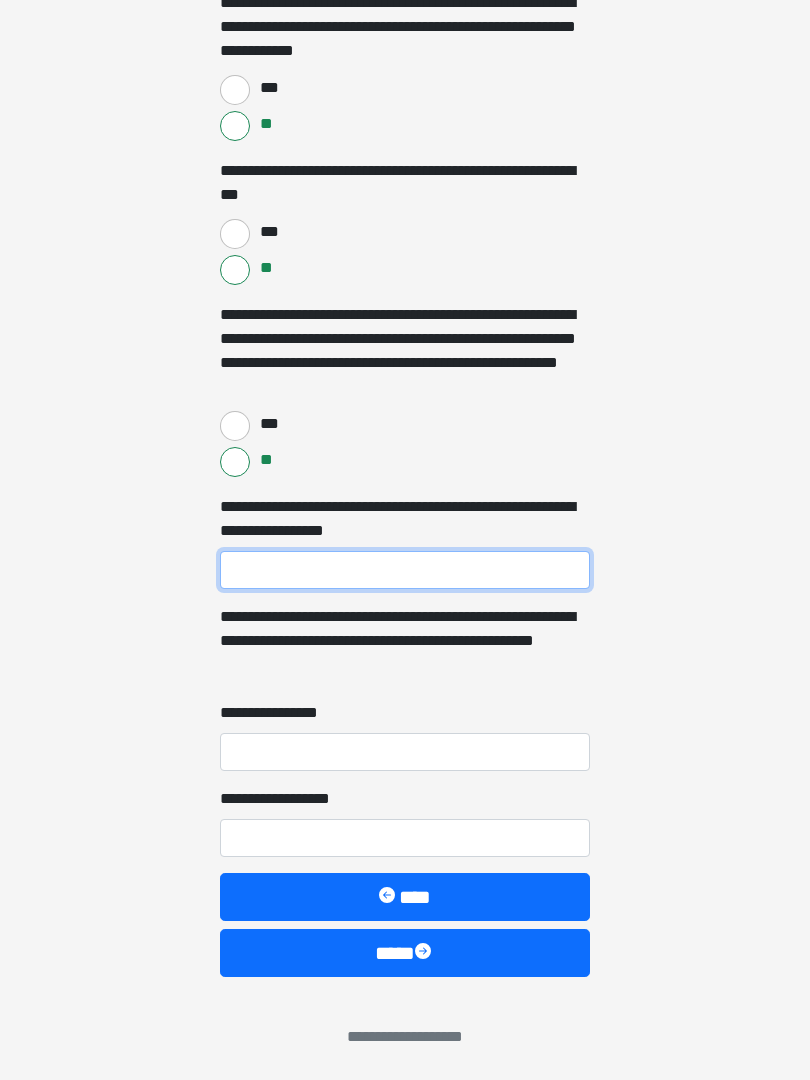 click on "**********" at bounding box center [405, 570] 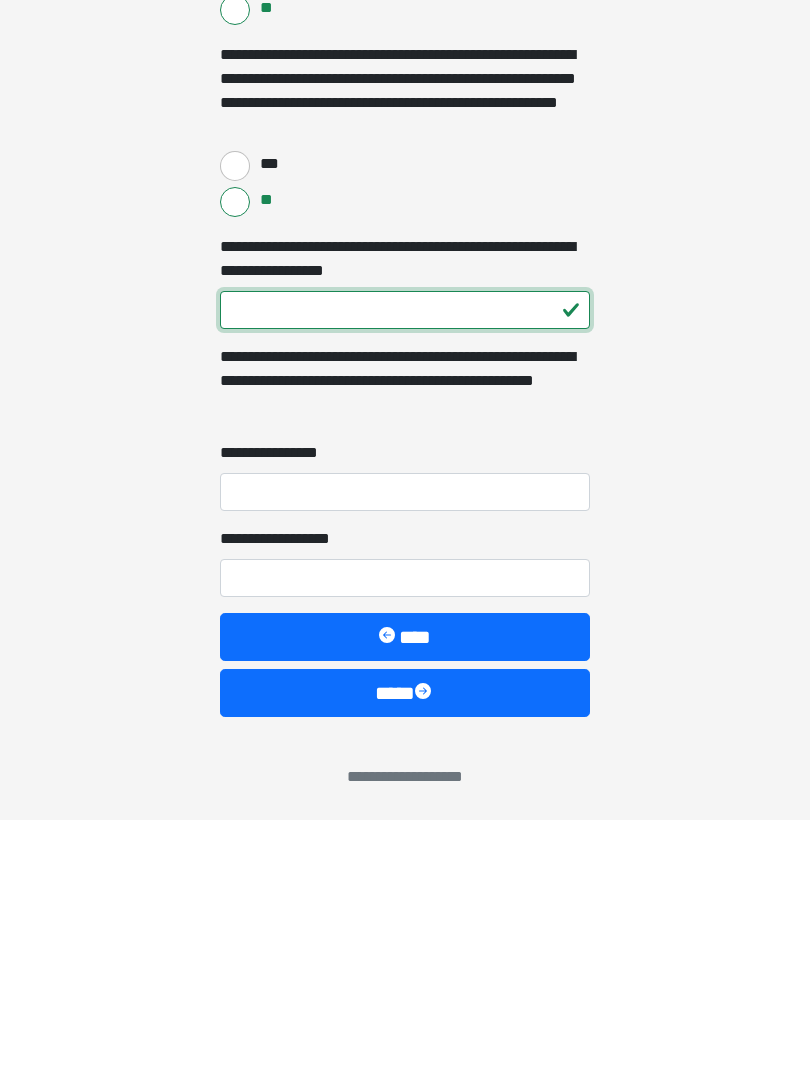 type on "***" 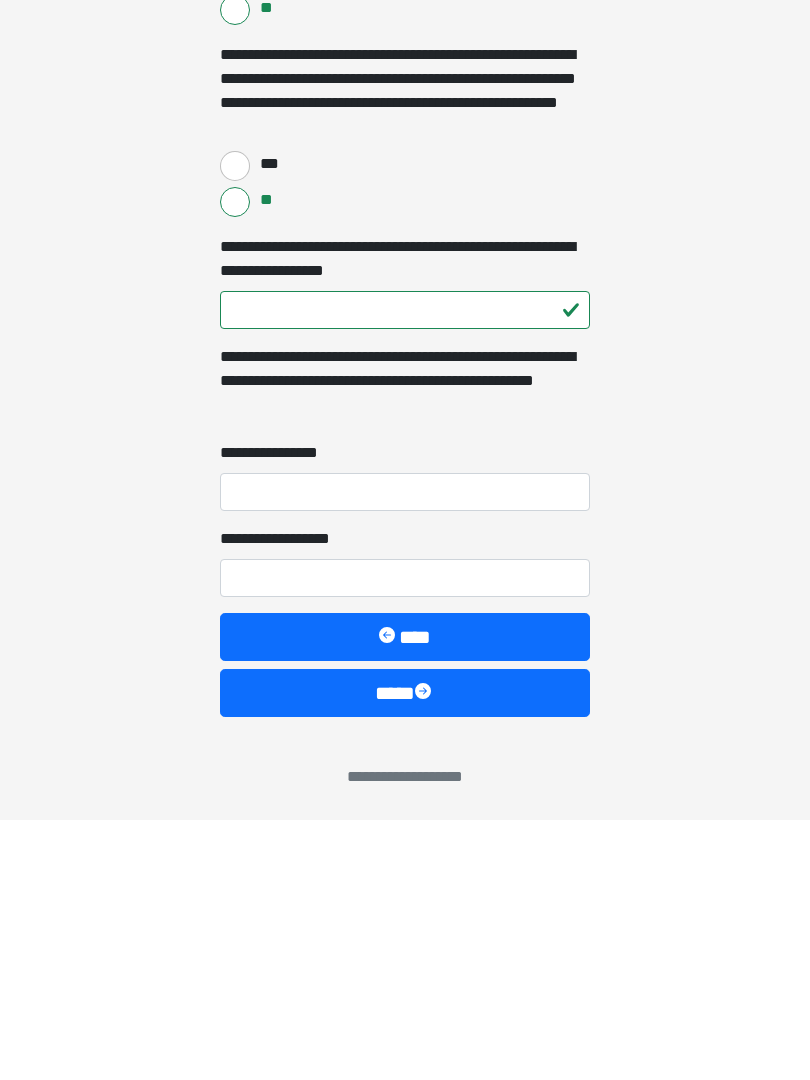 click on "**********" at bounding box center [405, 752] 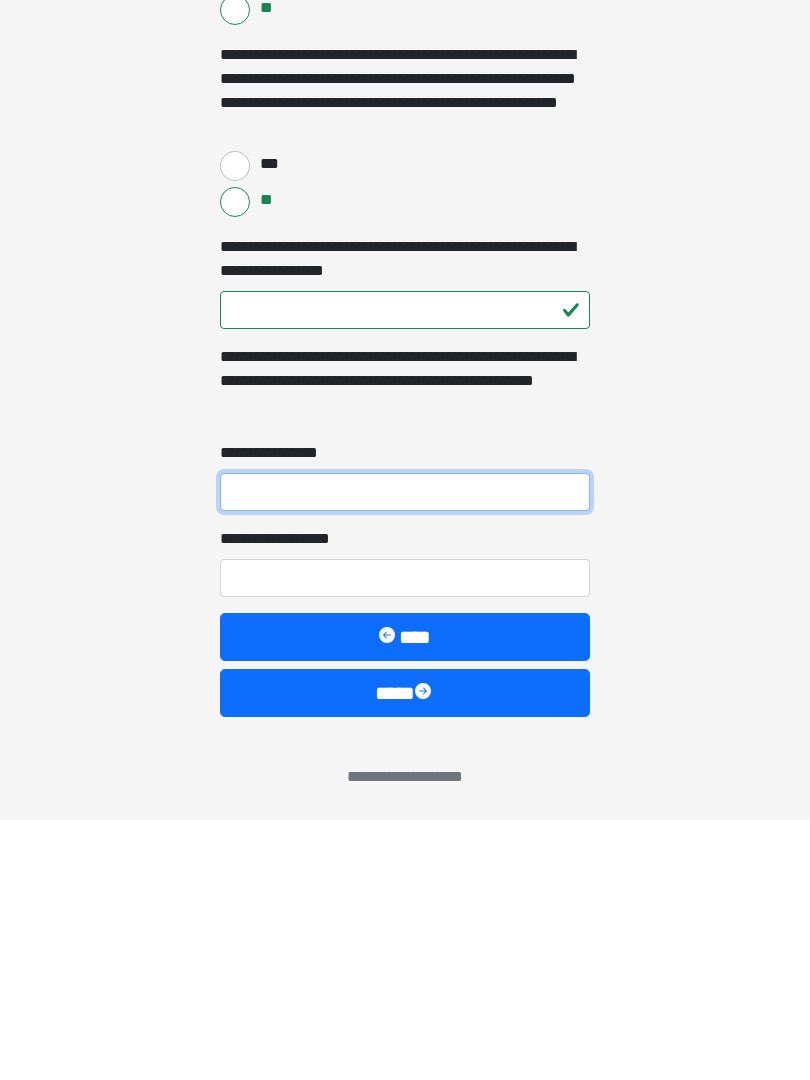 type on "*" 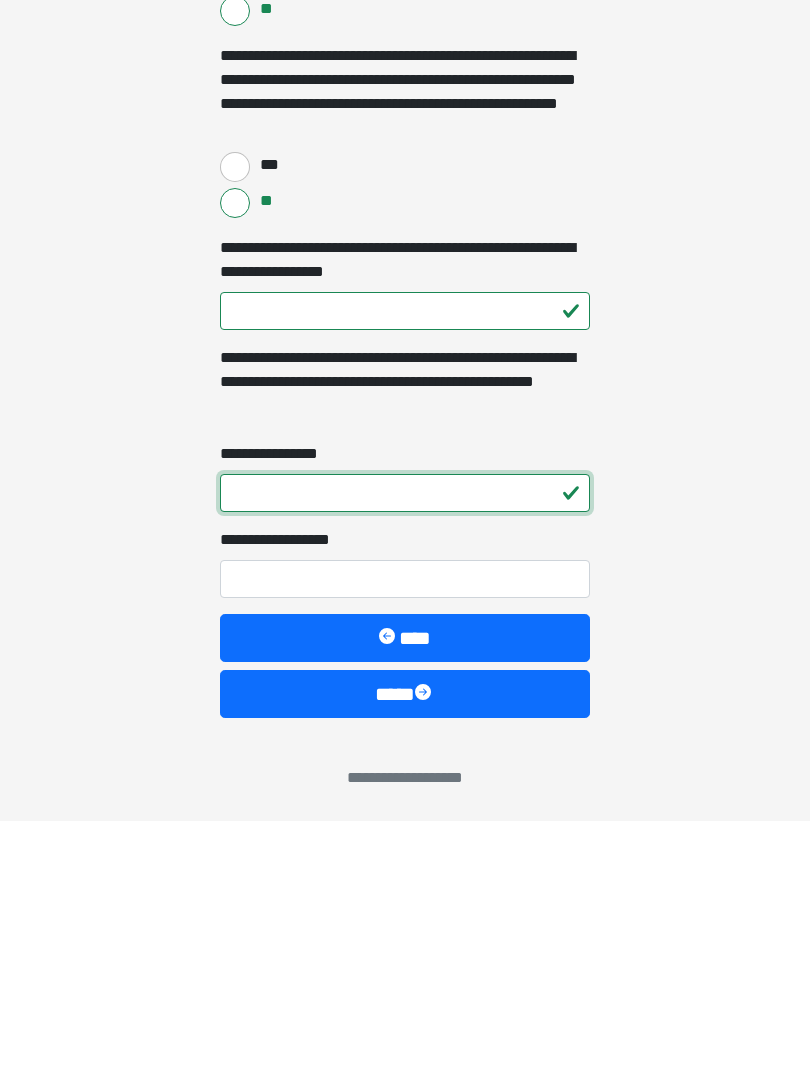 type on "*" 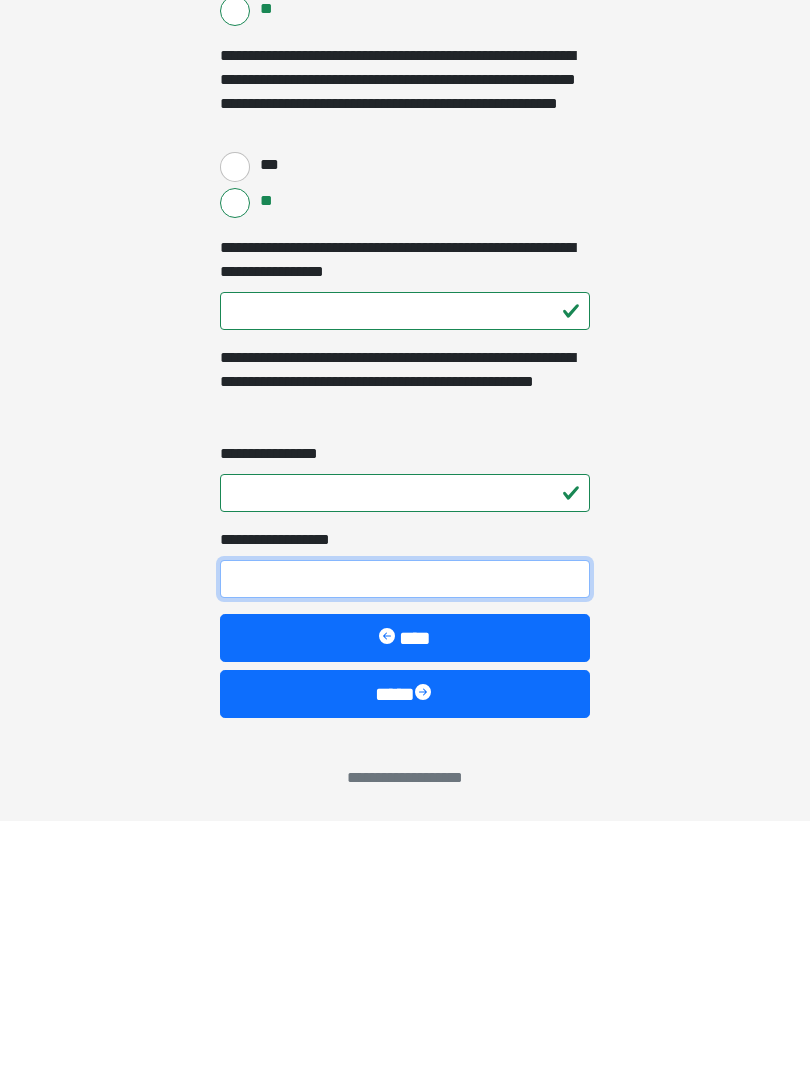 click on "**********" at bounding box center [405, 838] 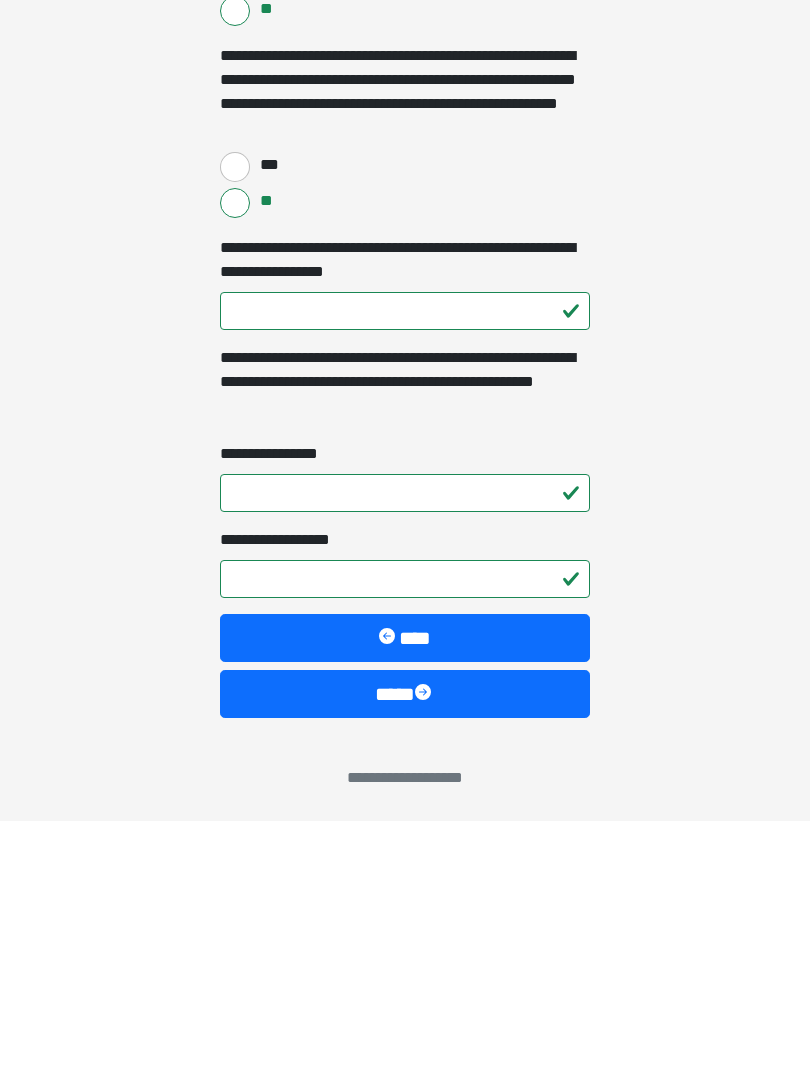 click on "****" at bounding box center (405, 953) 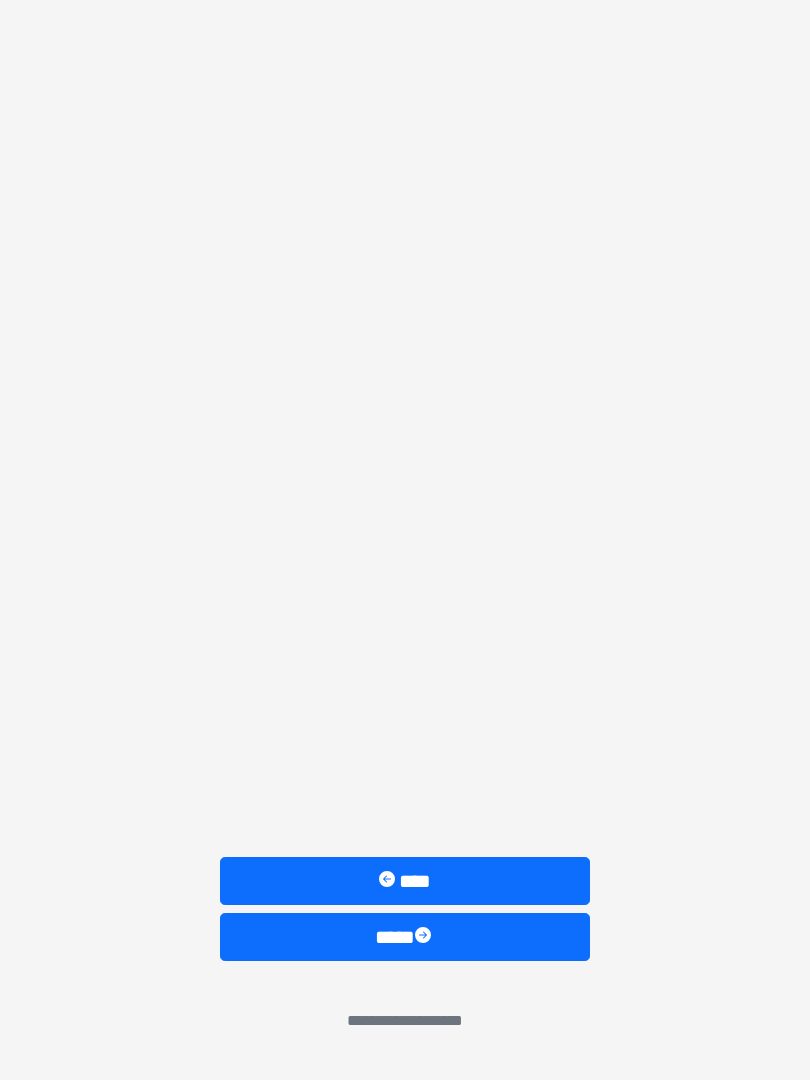 scroll, scrollTop: 1217, scrollLeft: 0, axis: vertical 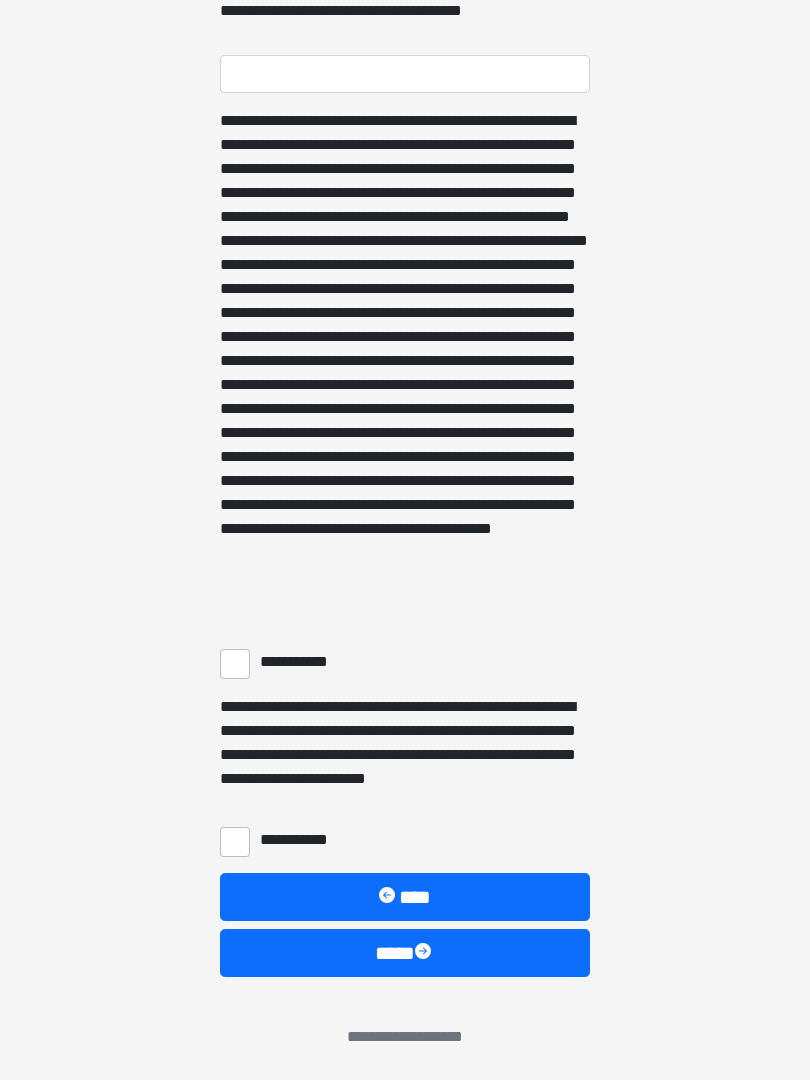 click on "**********" at bounding box center (235, 664) 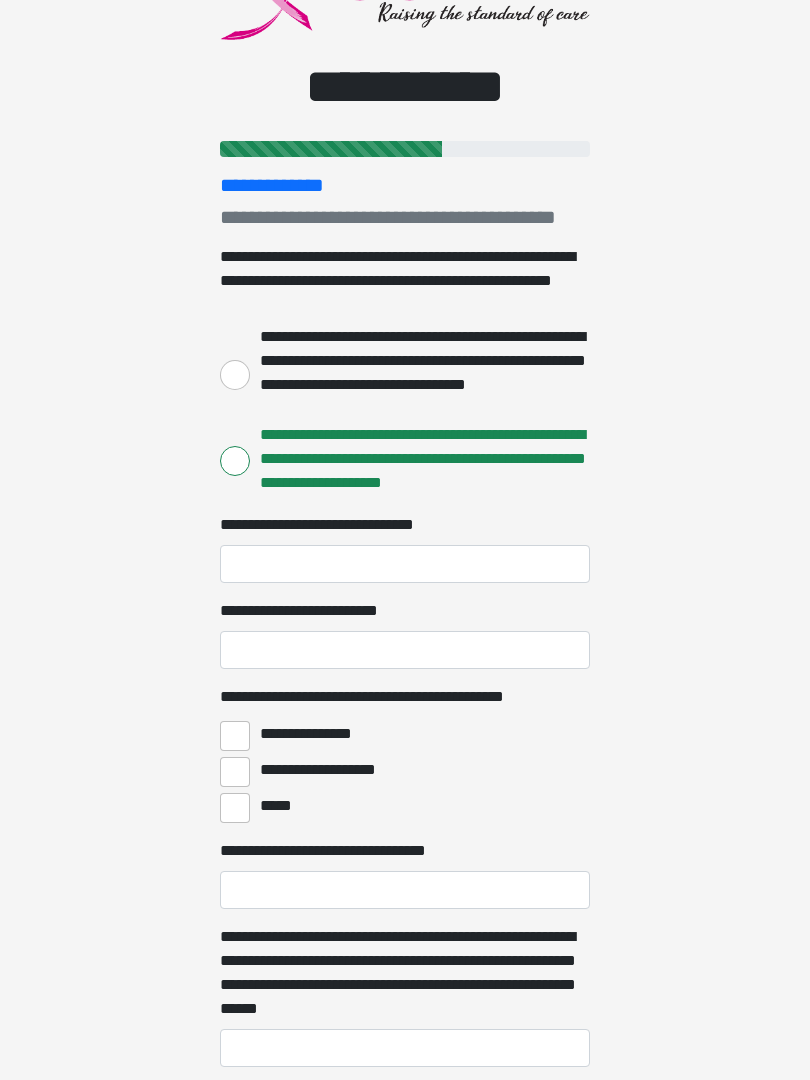 scroll, scrollTop: 0, scrollLeft: 0, axis: both 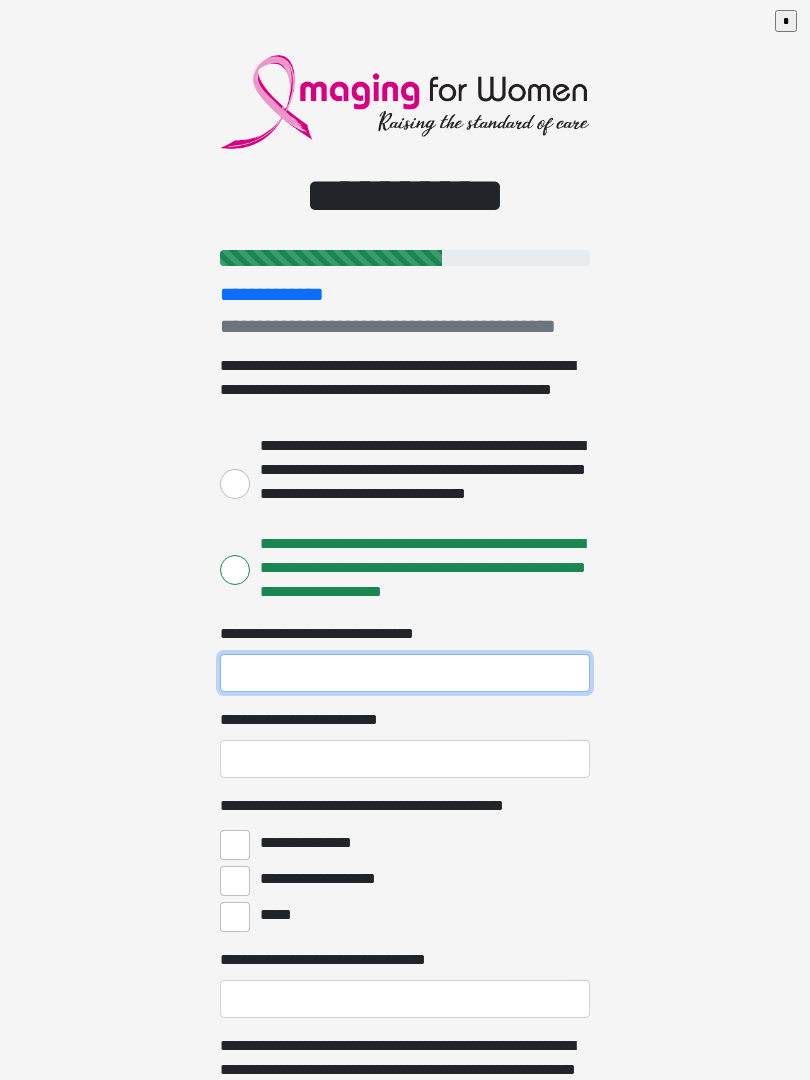 click on "**********" at bounding box center (405, 673) 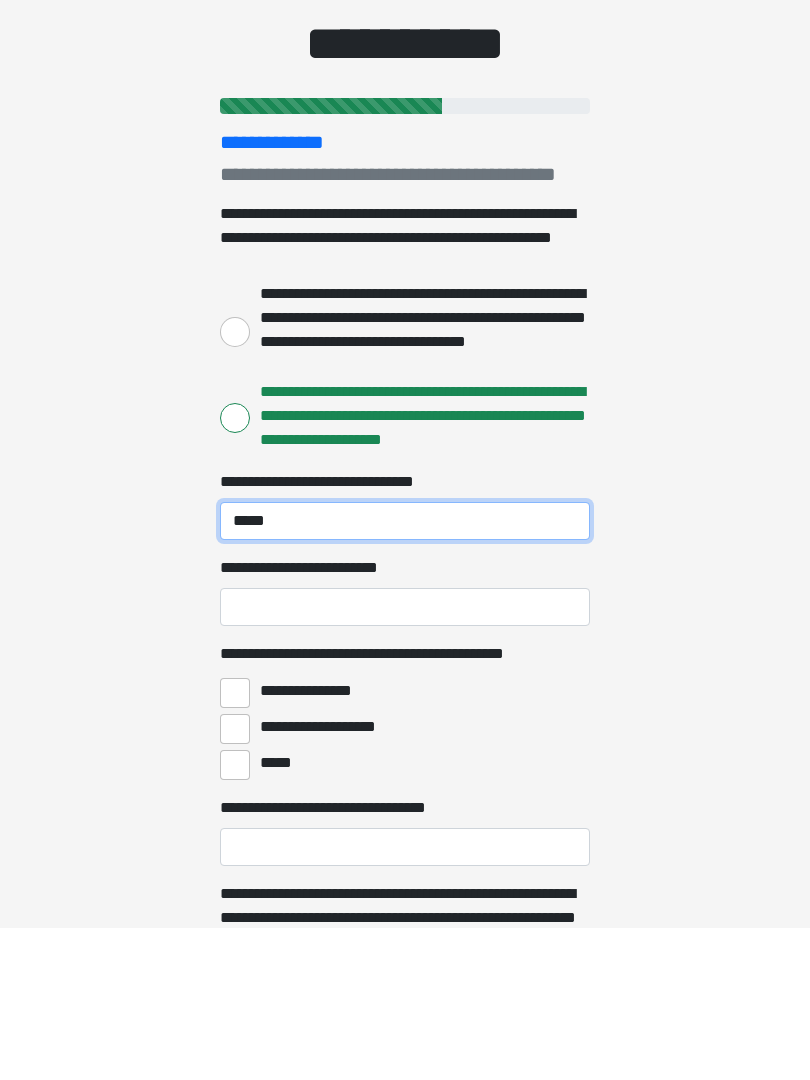 type on "*****" 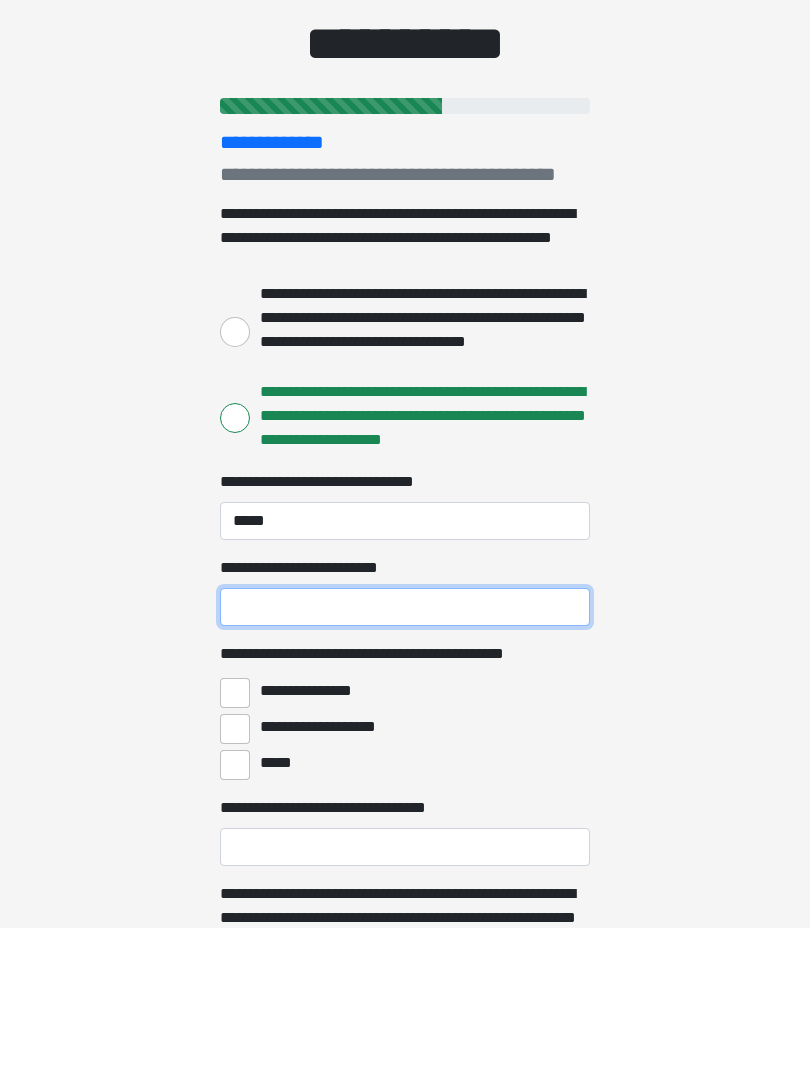 click on "**********" at bounding box center (405, 759) 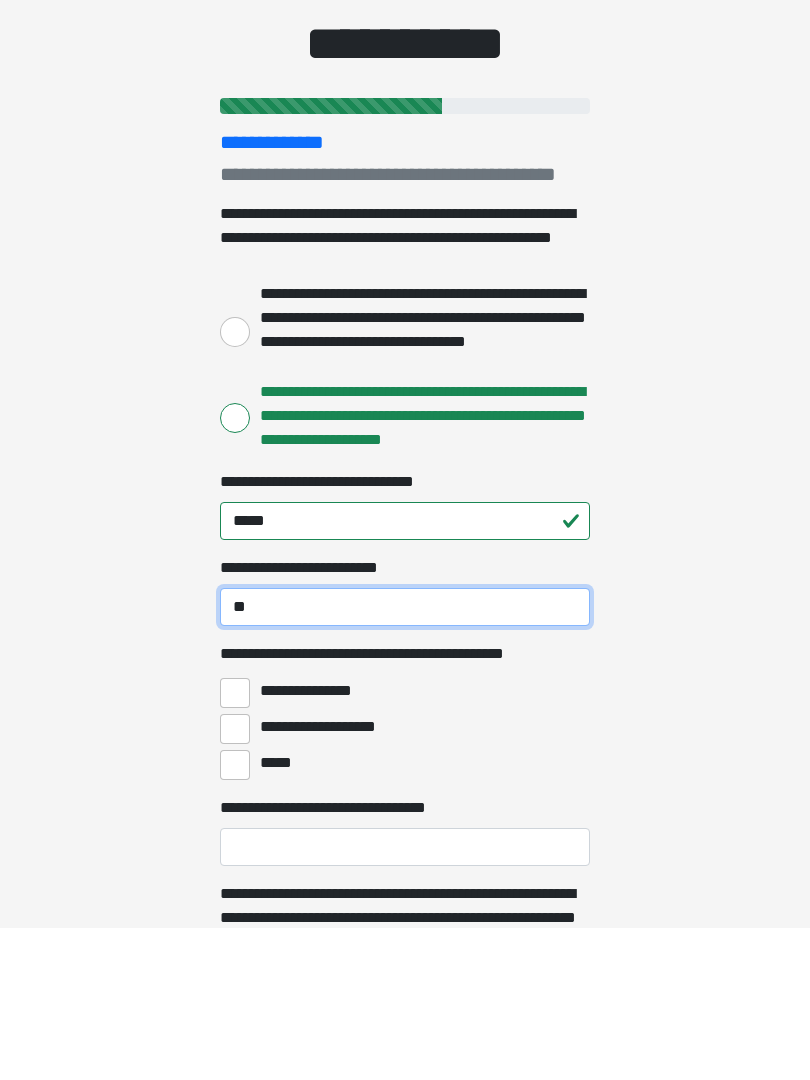 type on "**" 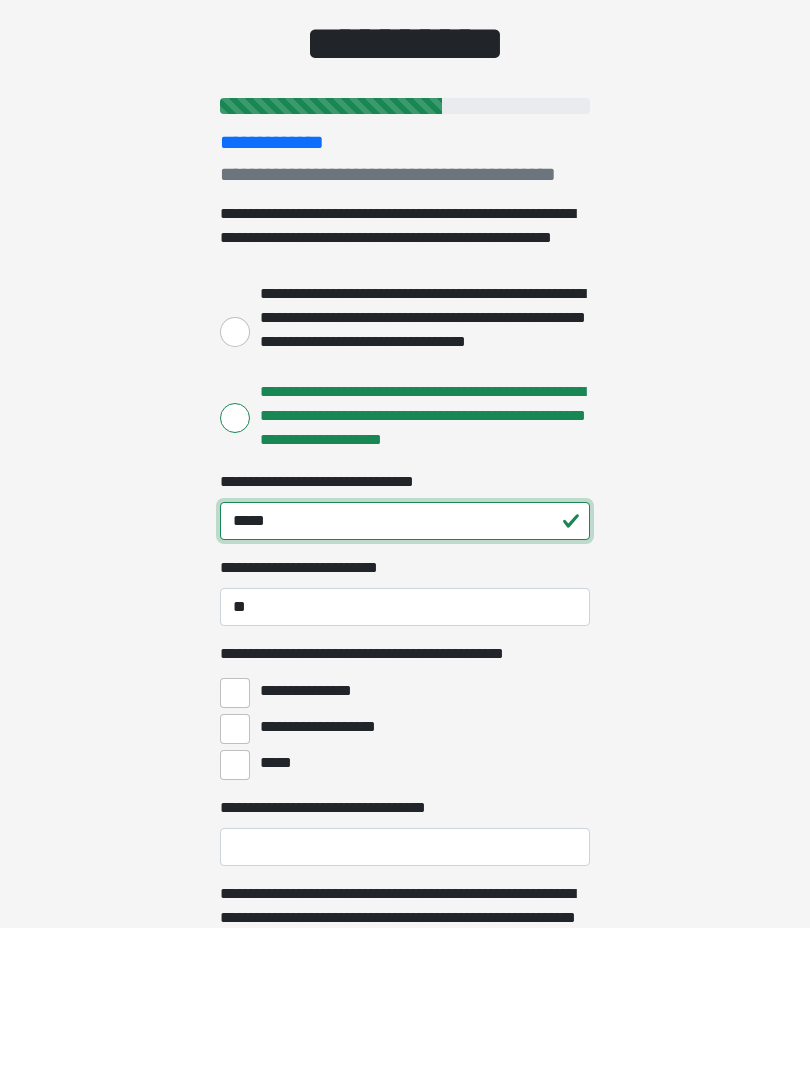 click on "*****" at bounding box center [405, 673] 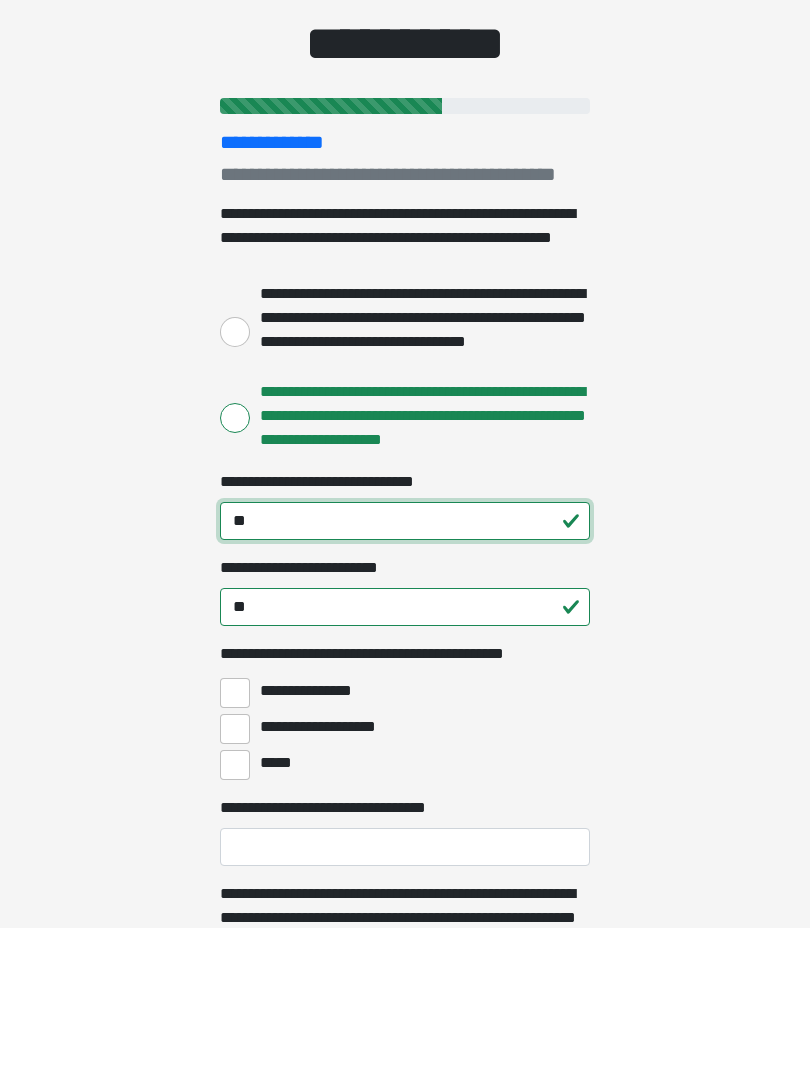 type on "*" 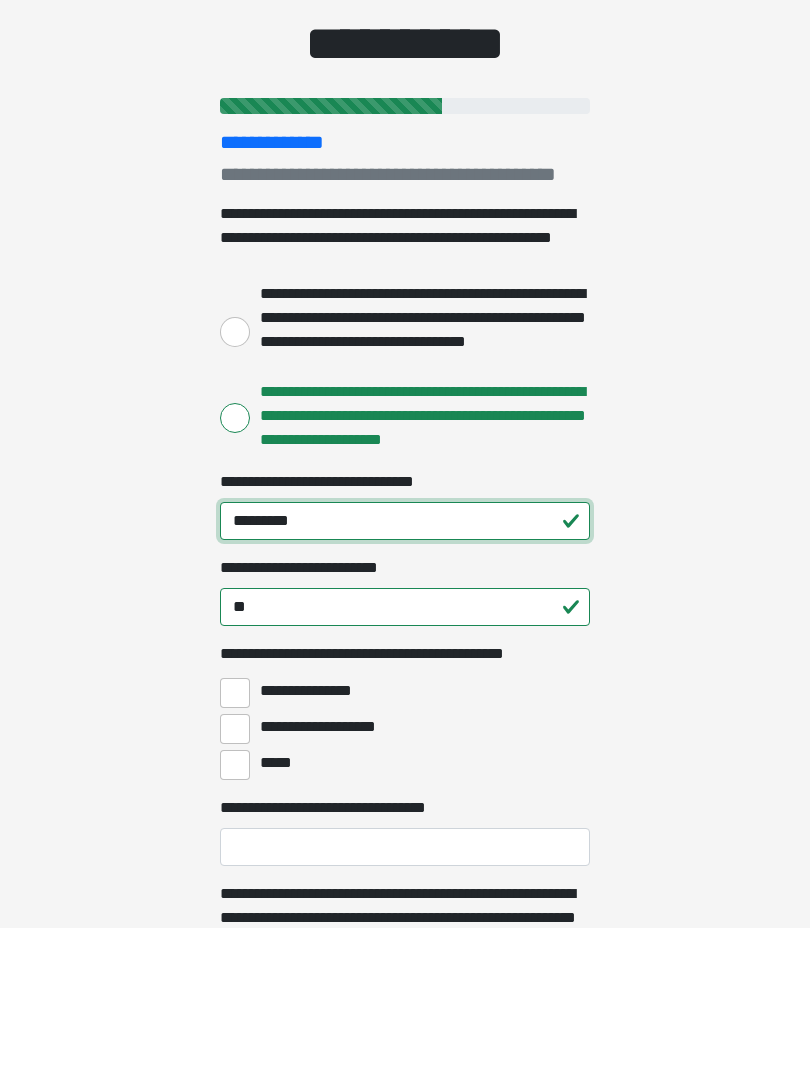 type on "*********" 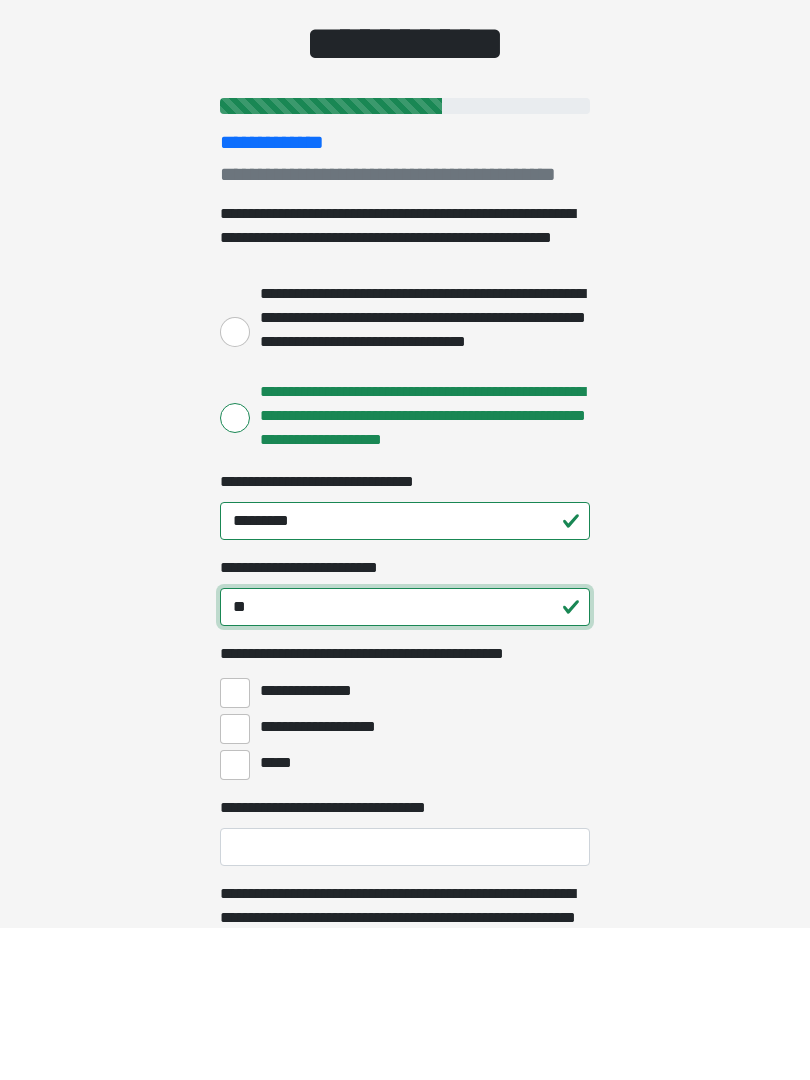 click on "**" at bounding box center [405, 759] 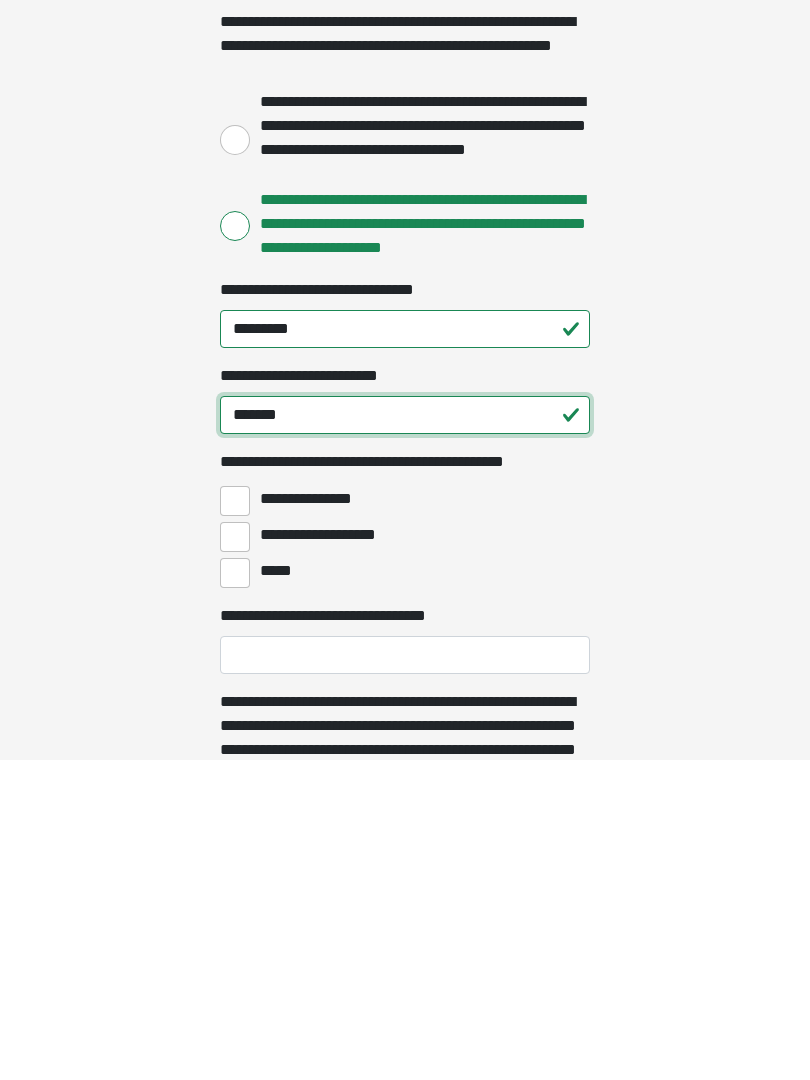 scroll, scrollTop: 26, scrollLeft: 0, axis: vertical 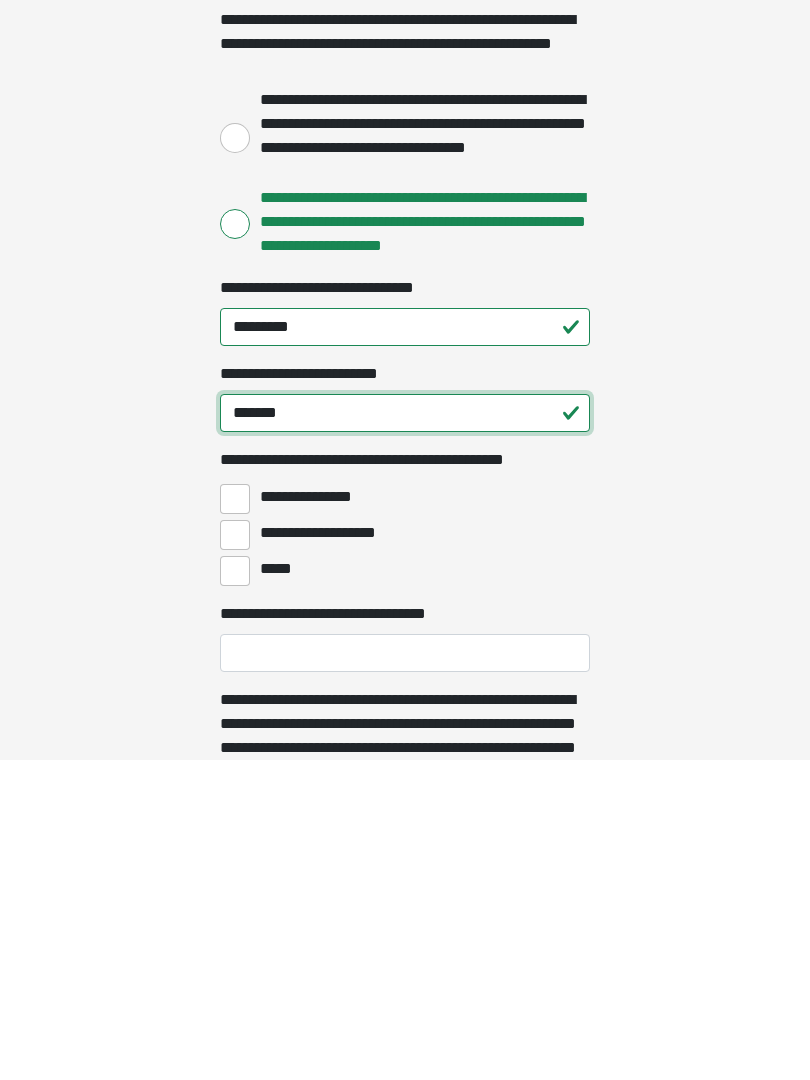 type on "*******" 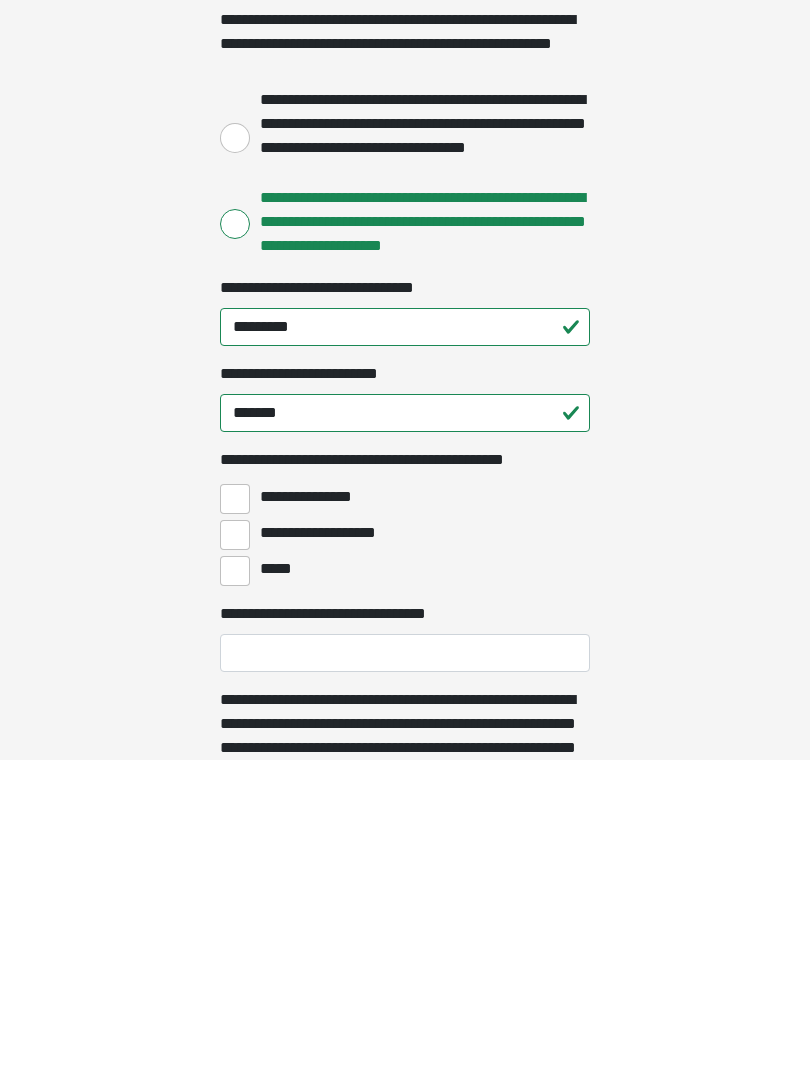 click on "**********" at bounding box center (235, 819) 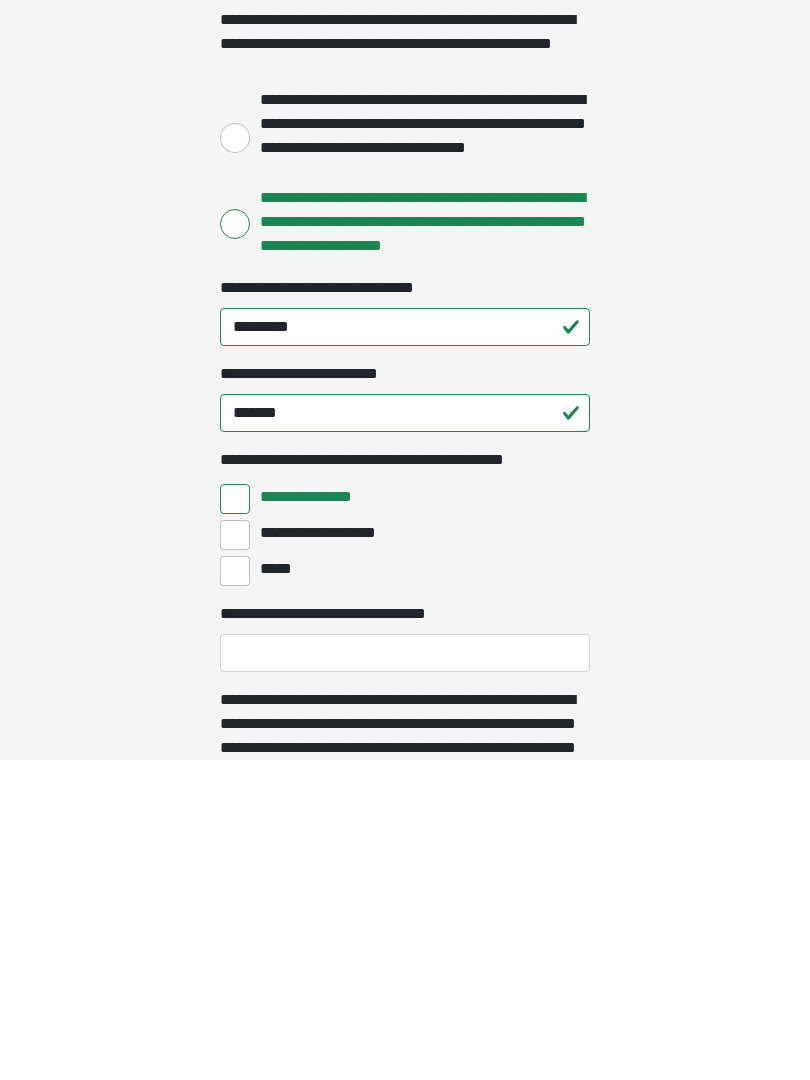 scroll, scrollTop: 346, scrollLeft: 0, axis: vertical 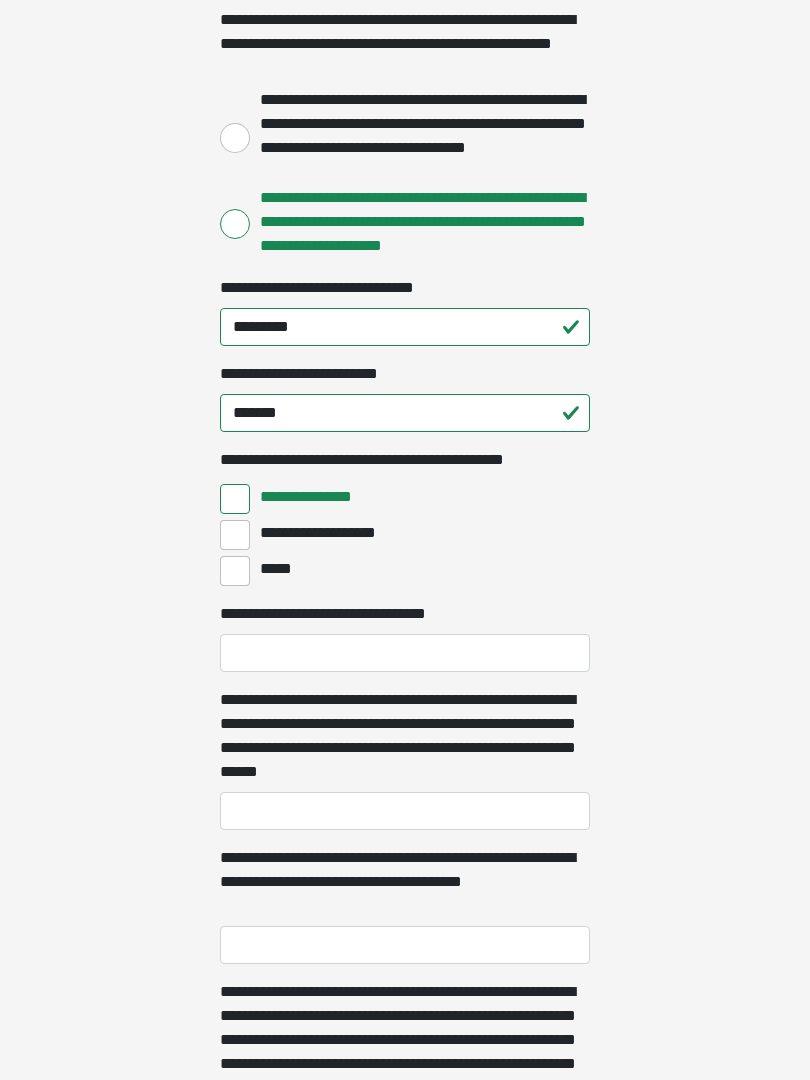 click on "**********" at bounding box center (320, 533) 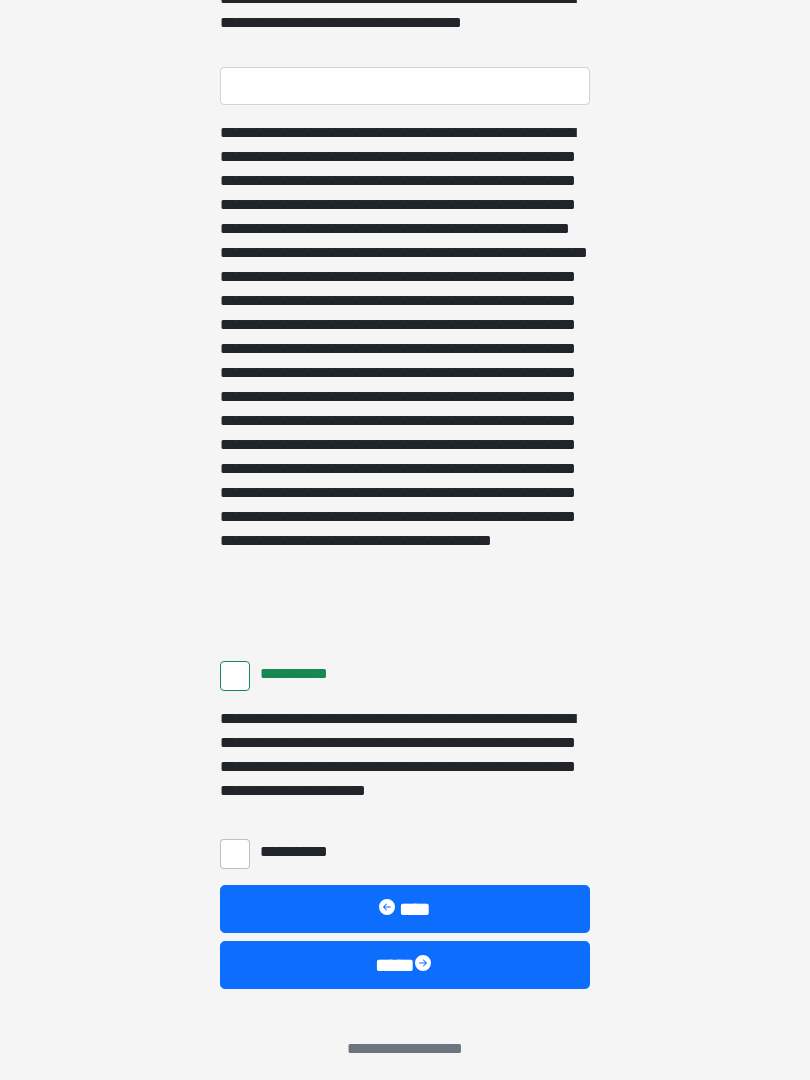 scroll, scrollTop: 1217, scrollLeft: 0, axis: vertical 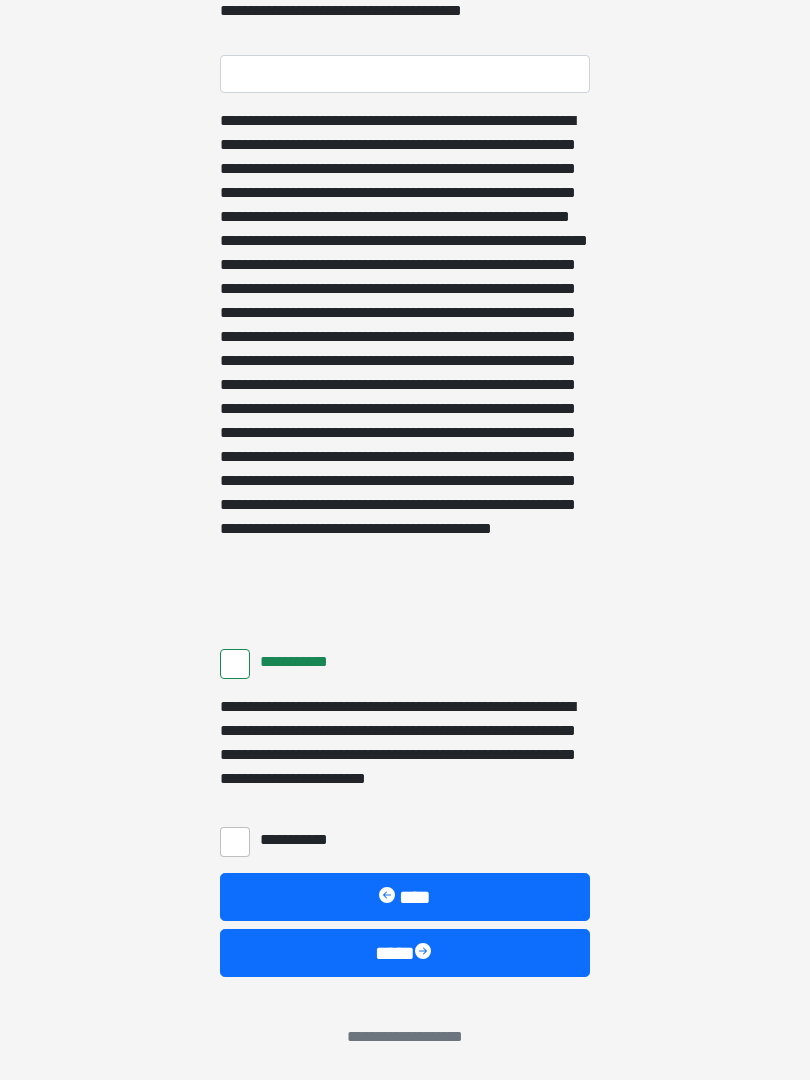 click on "**********" at bounding box center [235, 842] 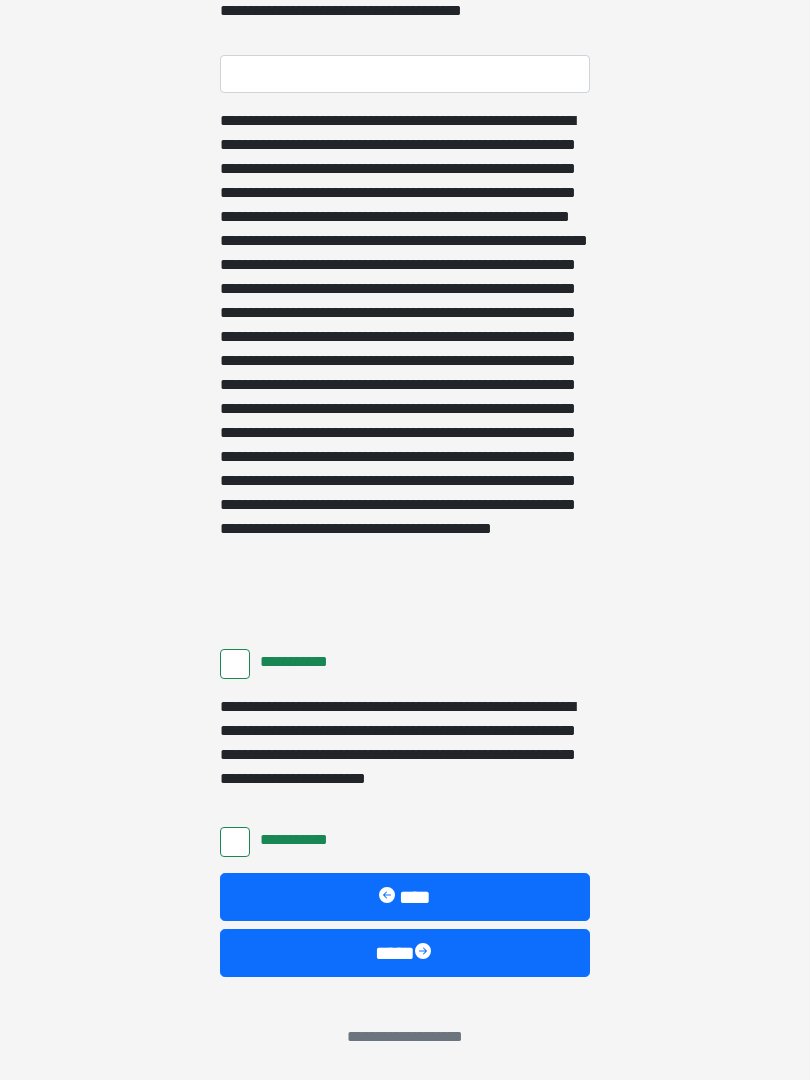 click on "****" at bounding box center (405, 953) 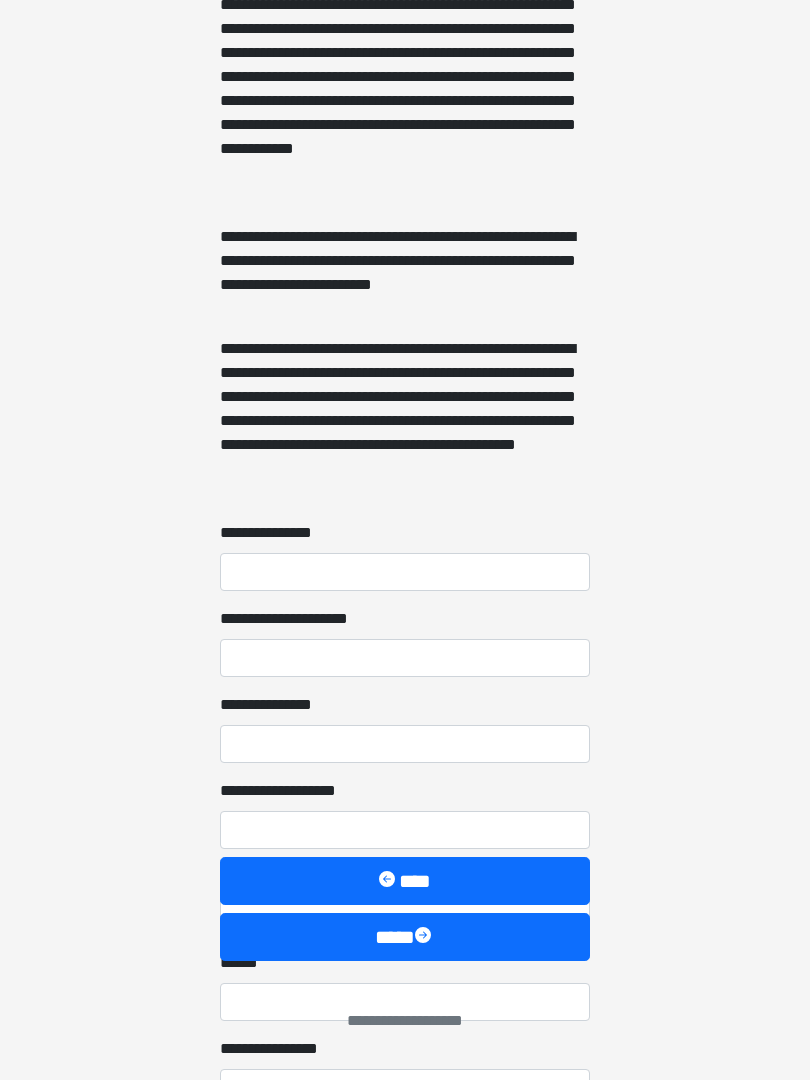 scroll, scrollTop: 692, scrollLeft: 0, axis: vertical 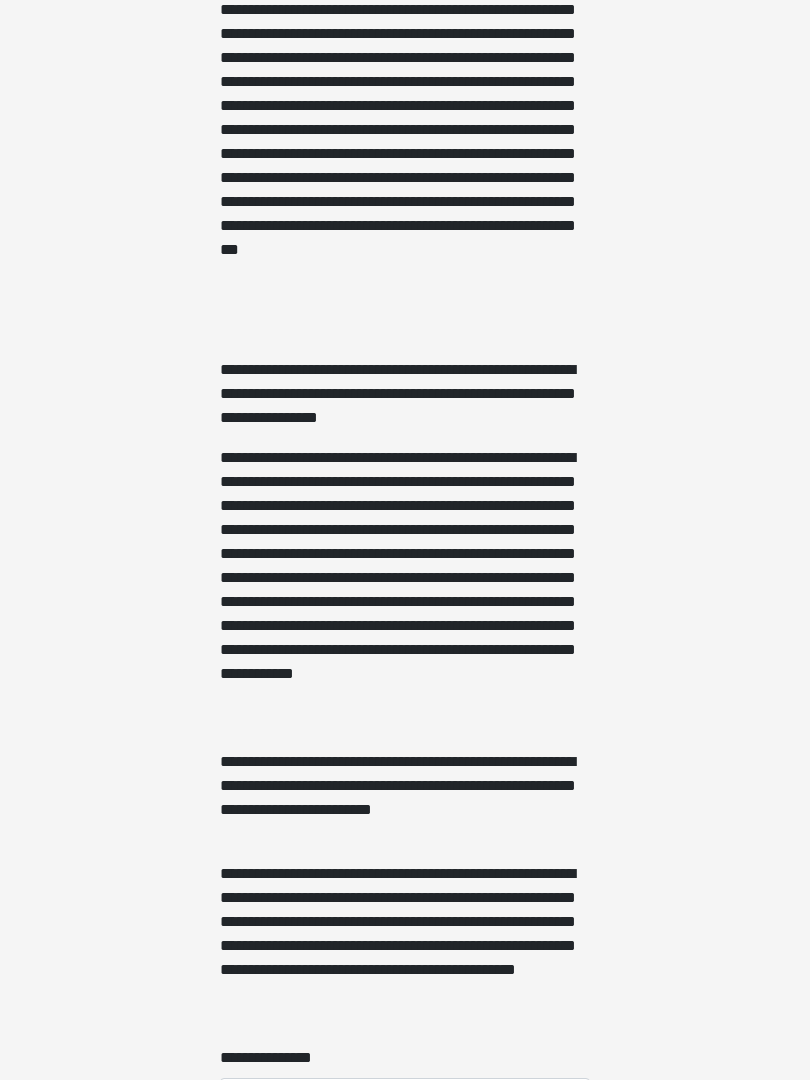 click on "**********" at bounding box center (405, 934) 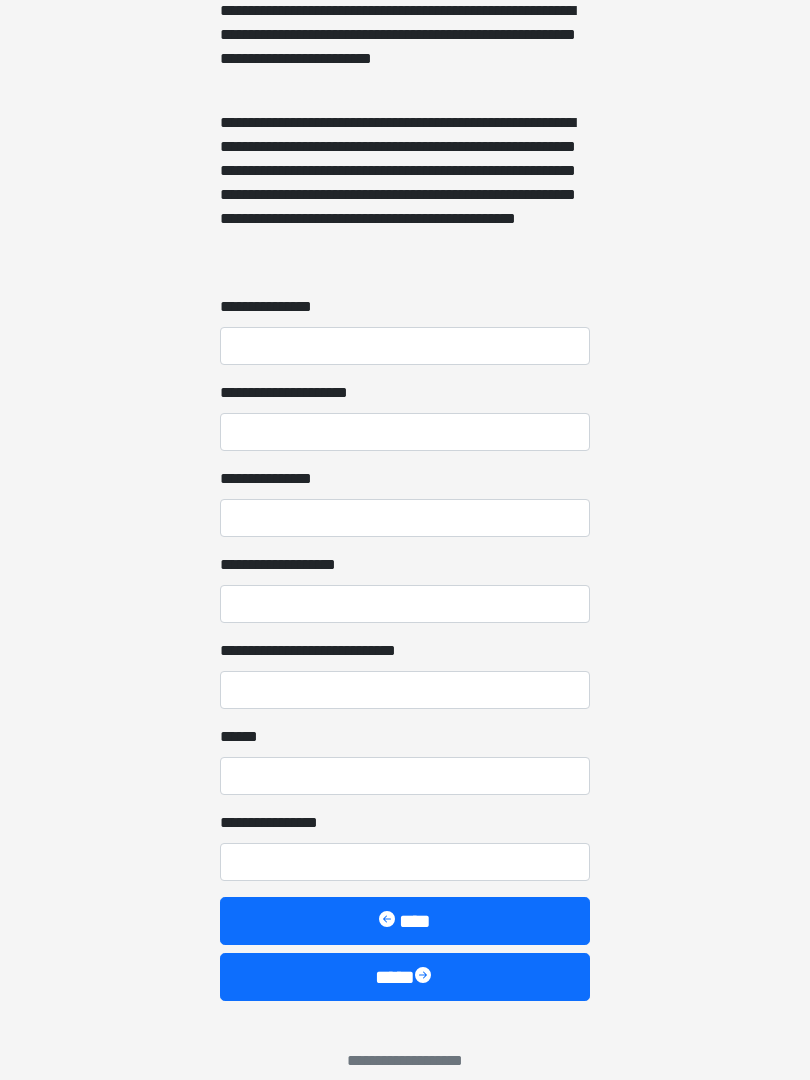 scroll, scrollTop: 1467, scrollLeft: 0, axis: vertical 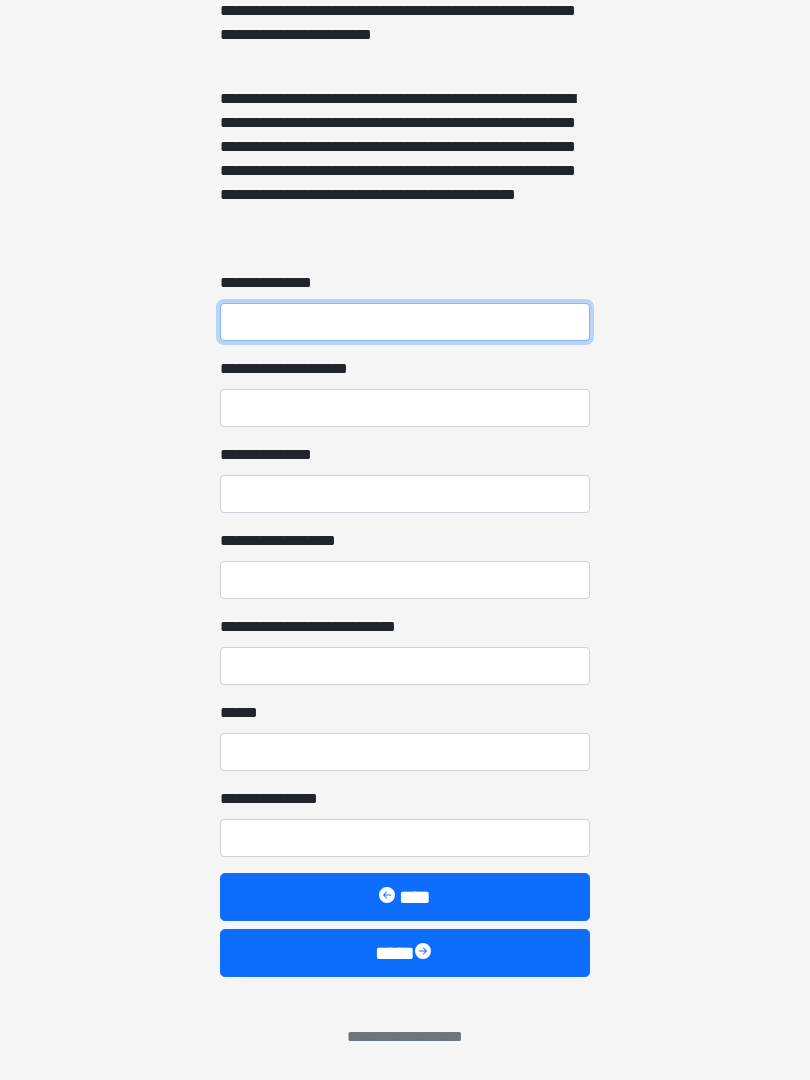 click on "**********" at bounding box center [405, 322] 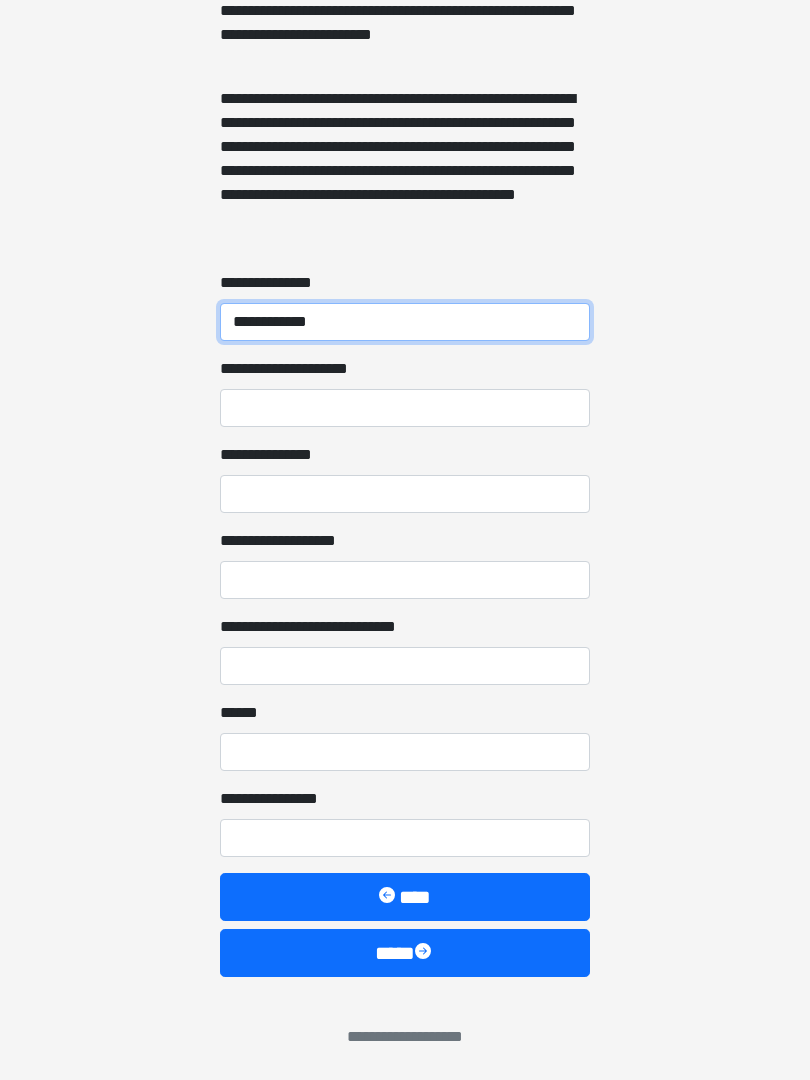 type on "**********" 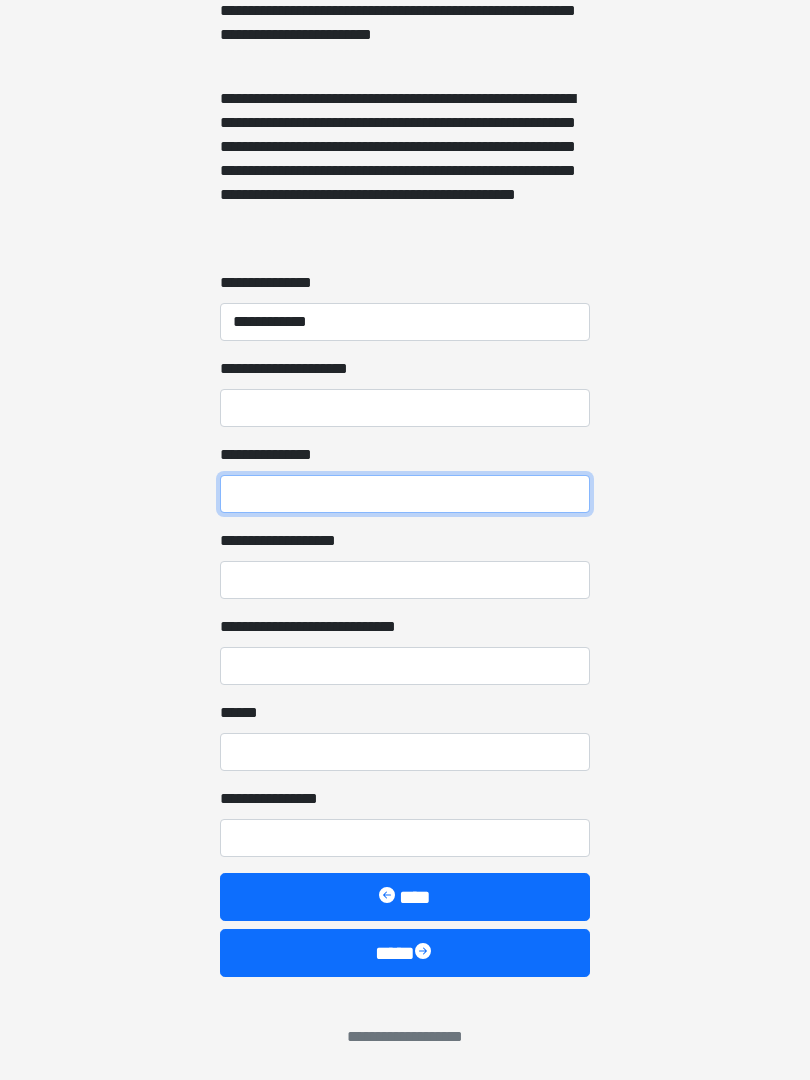 click on "**********" at bounding box center (405, 494) 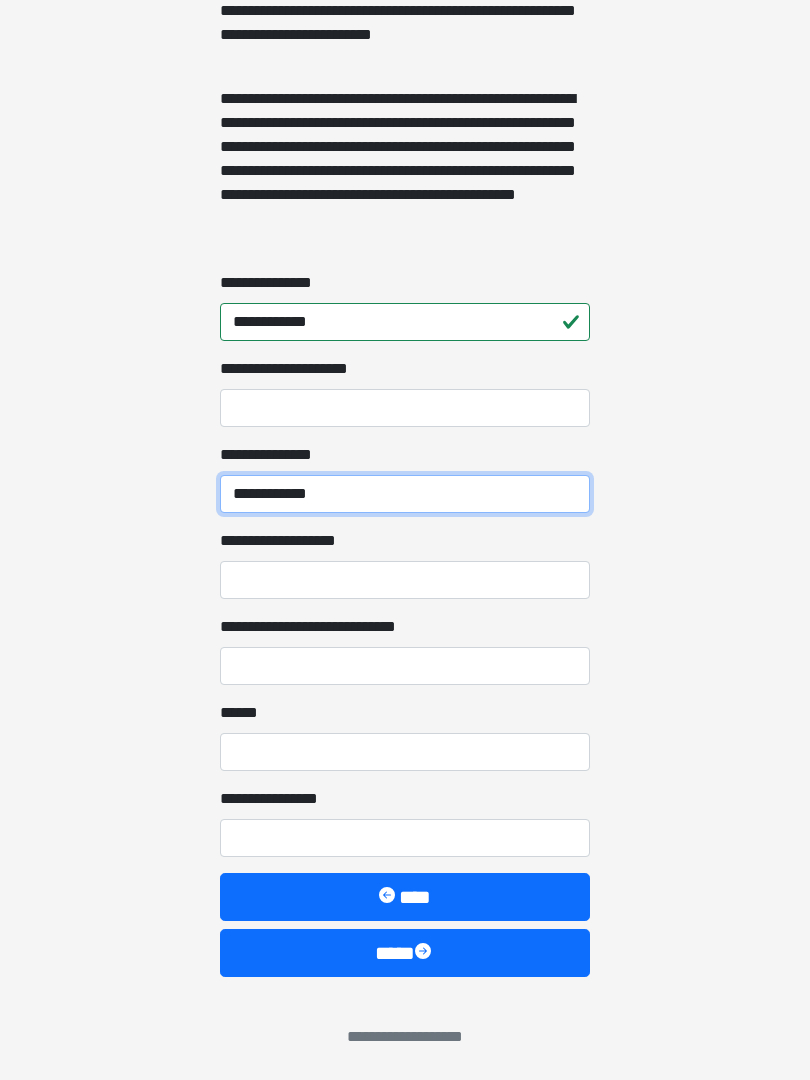 type on "**********" 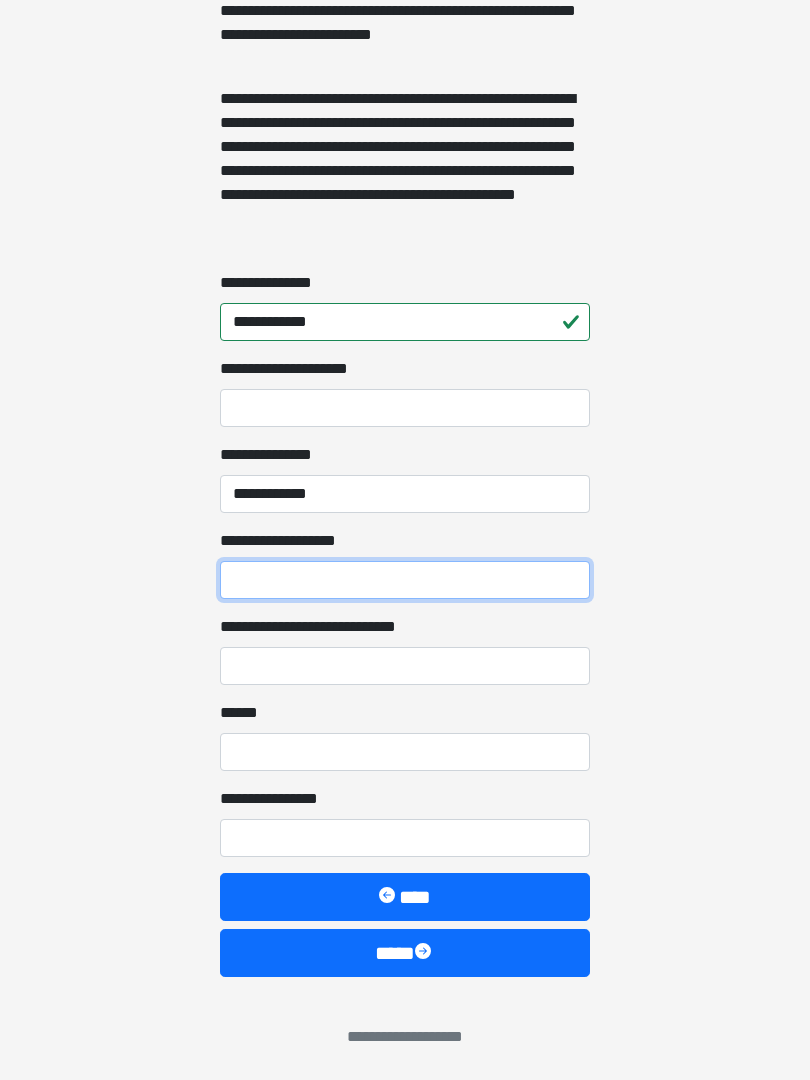 click on "**********" at bounding box center [405, 580] 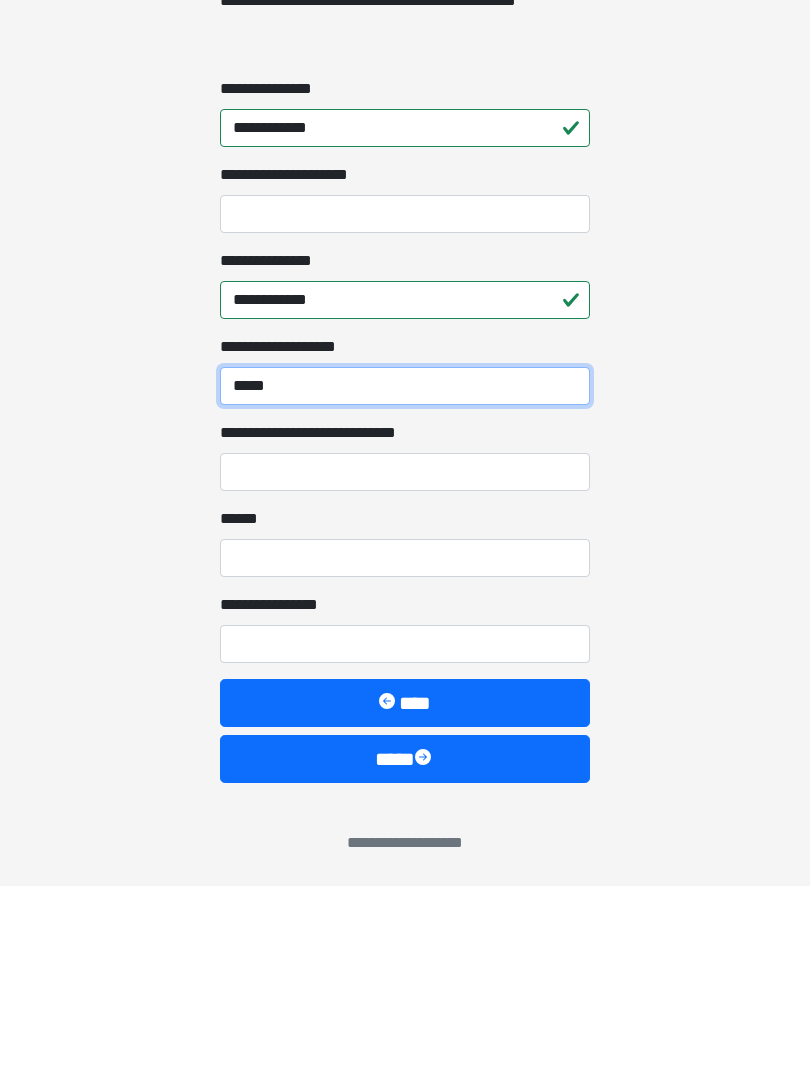 type on "*****" 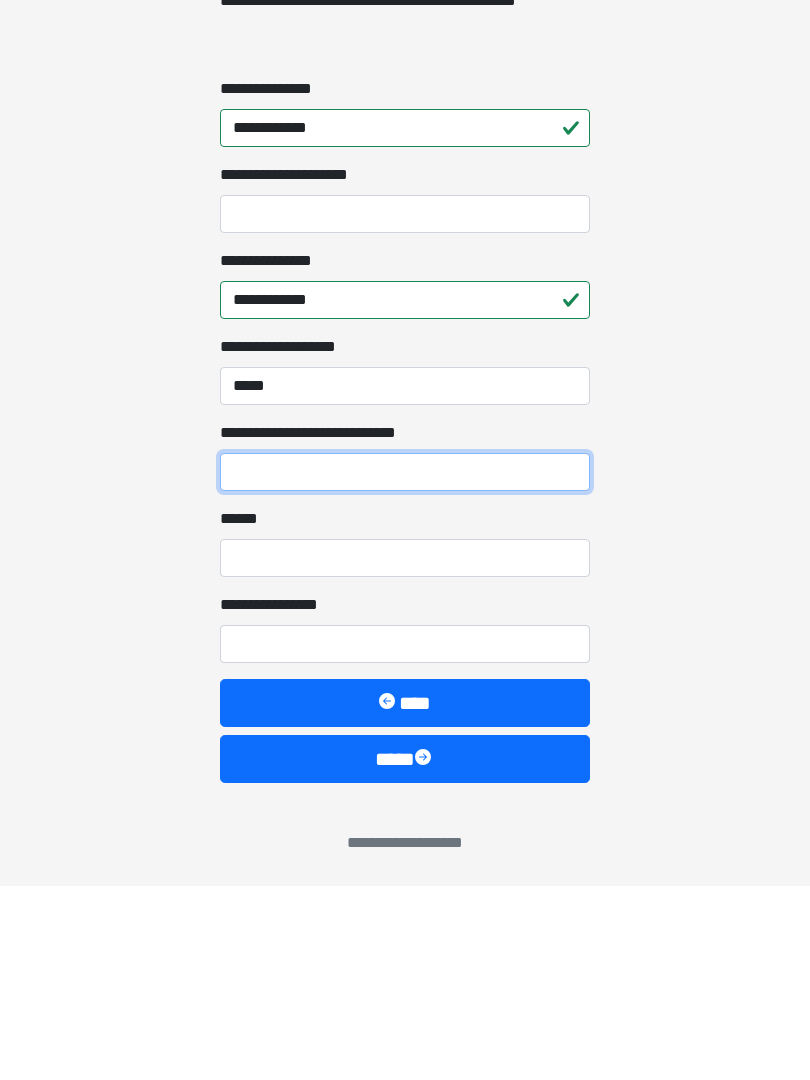 click on "**********" at bounding box center [405, 666] 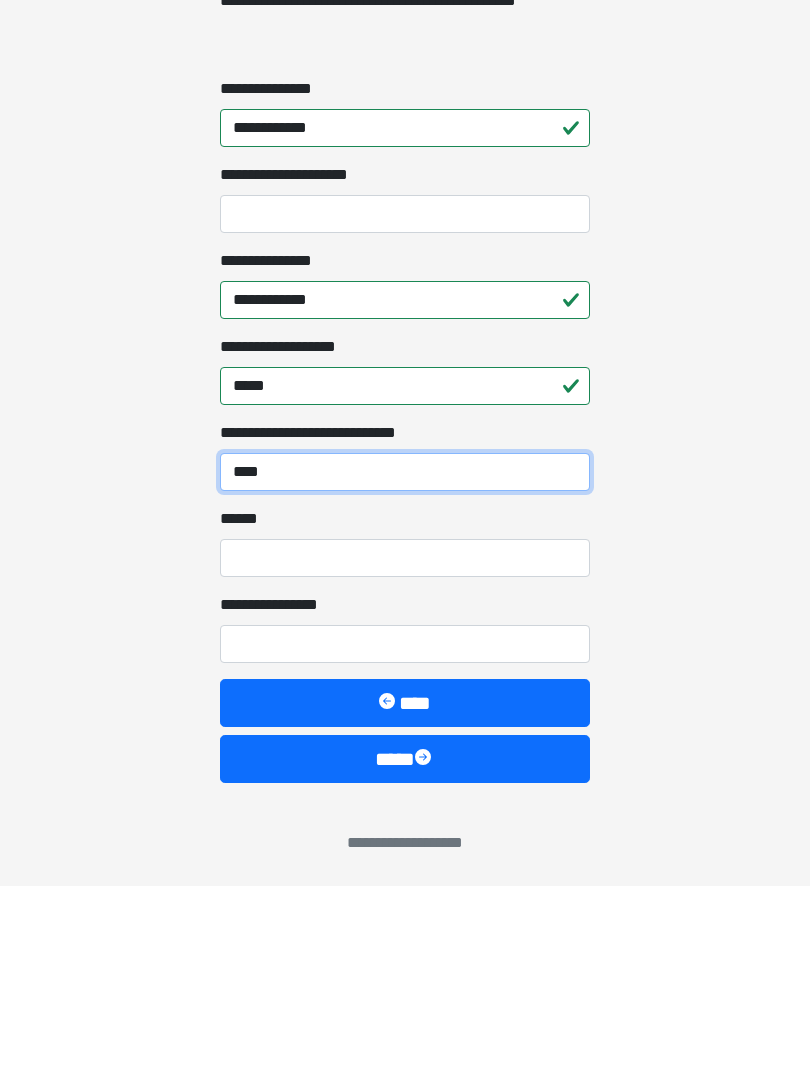 type on "****" 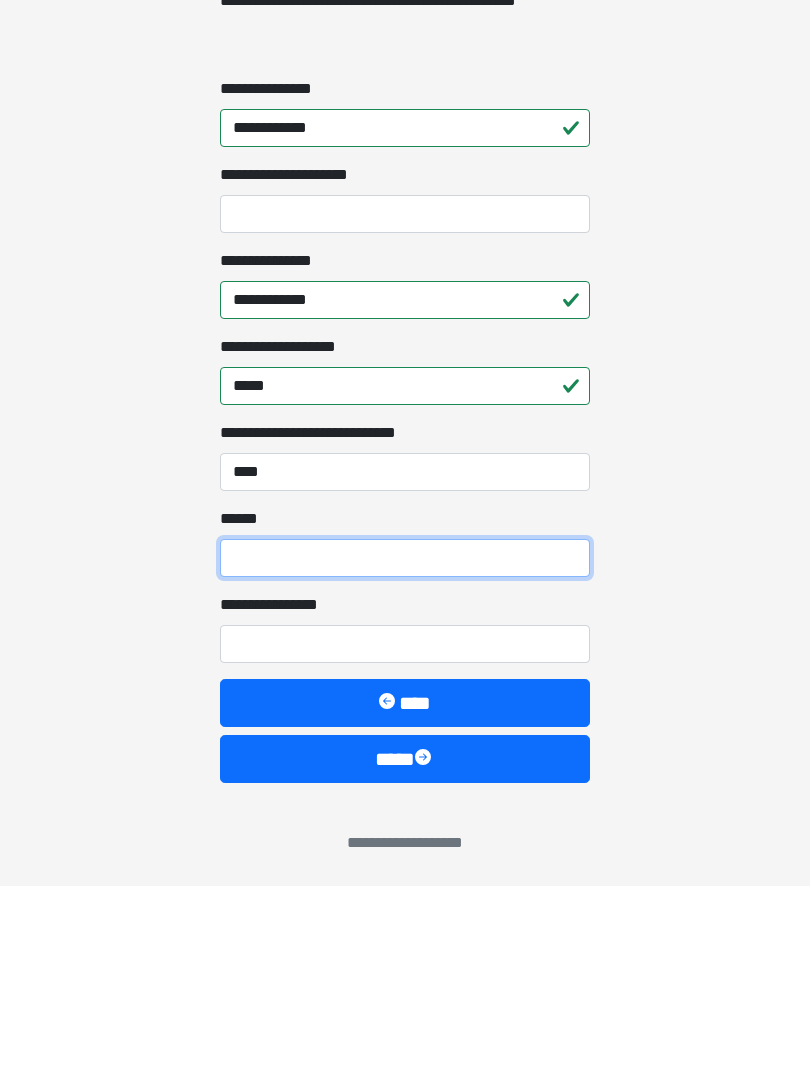 click on "**** *" at bounding box center (405, 752) 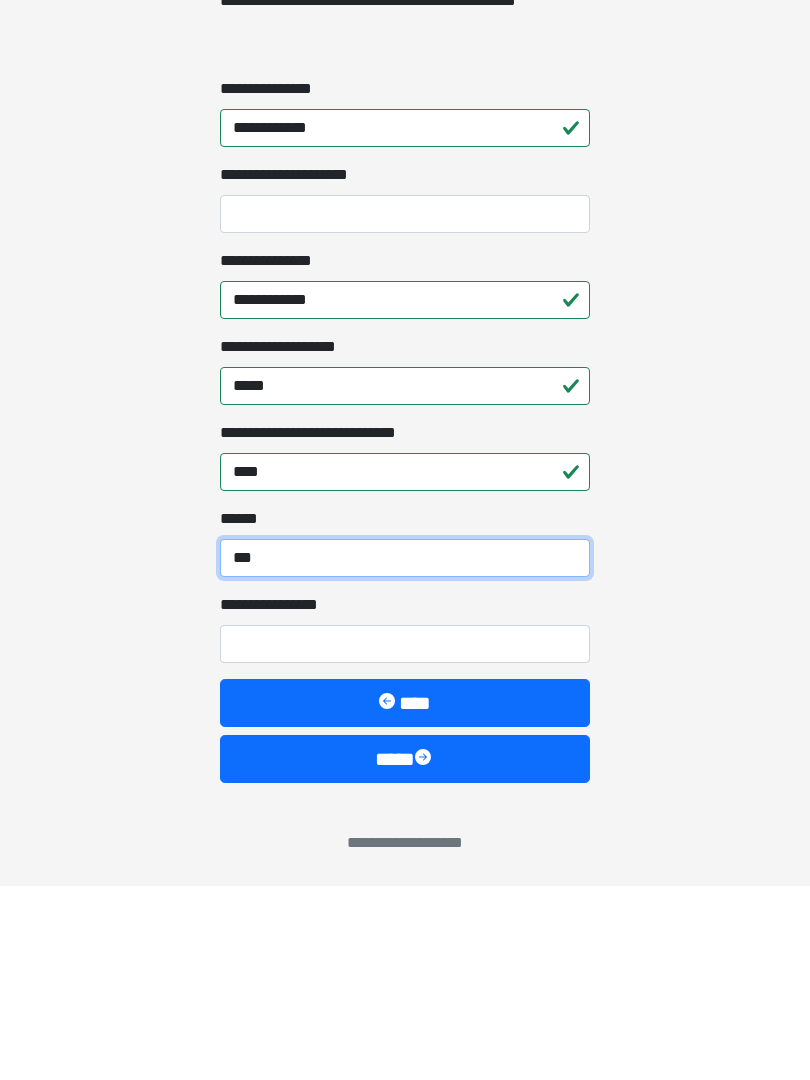 type on "***" 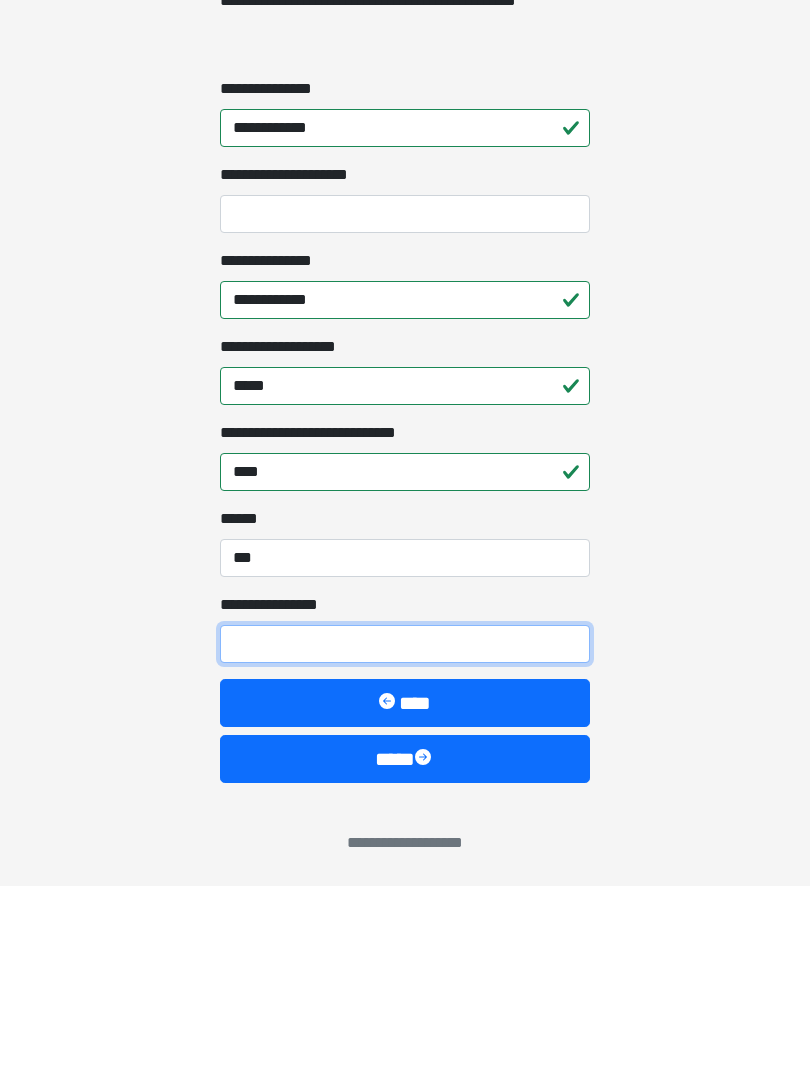 click on "**********" at bounding box center [405, 838] 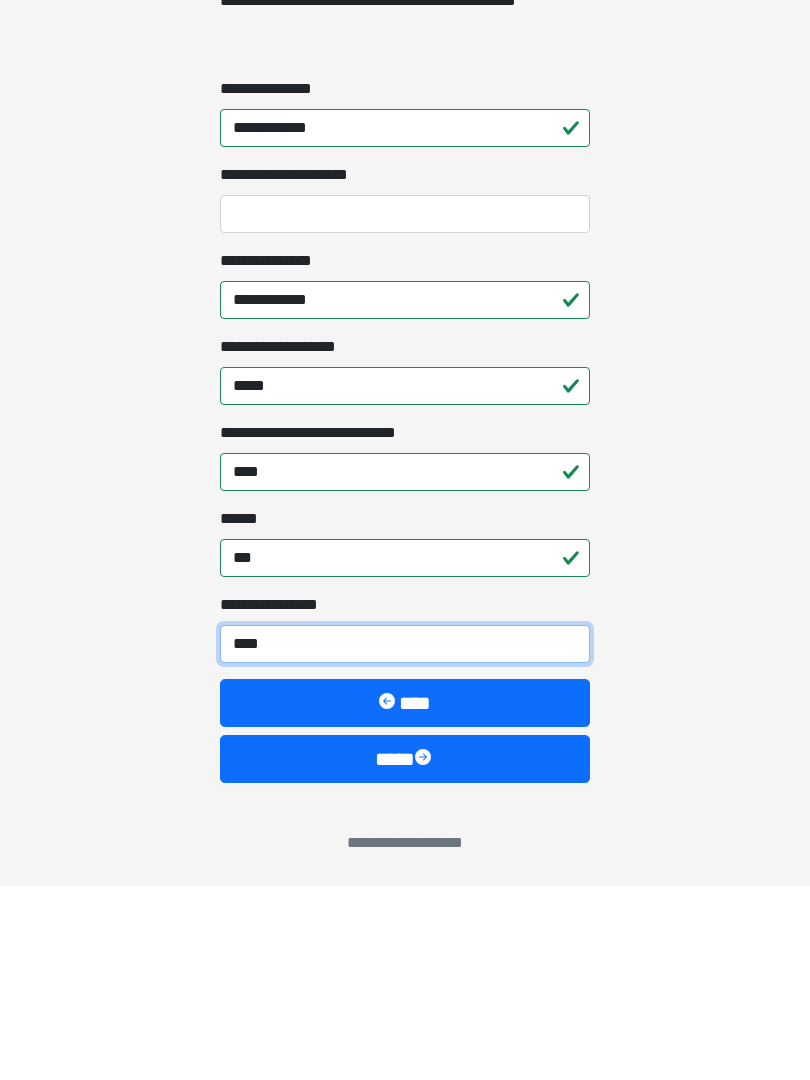 type on "*****" 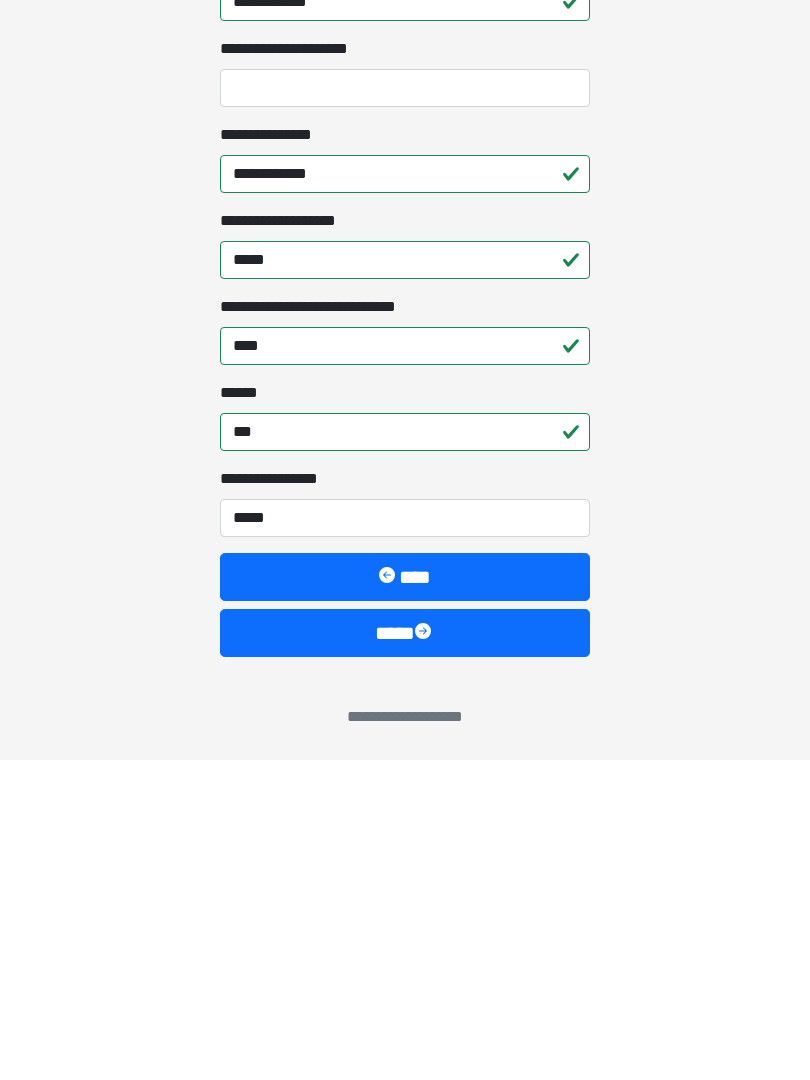 click on "****" at bounding box center [405, 953] 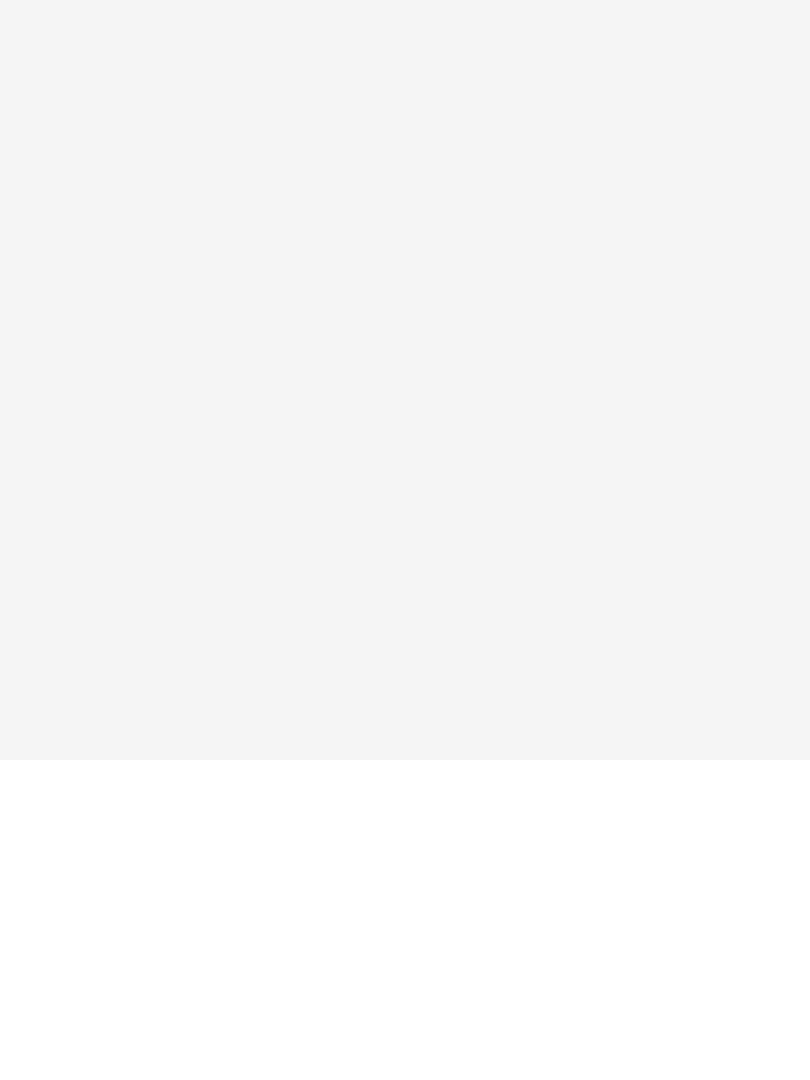 scroll, scrollTop: 0, scrollLeft: 0, axis: both 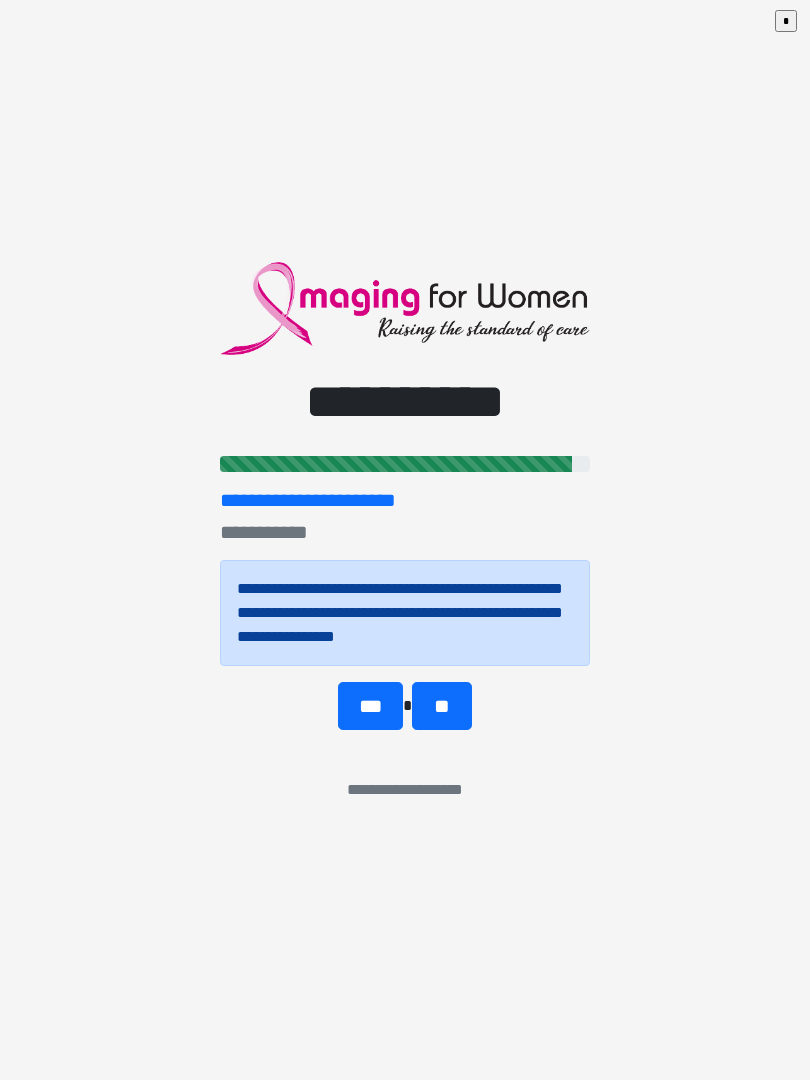 click on "***" at bounding box center [370, 706] 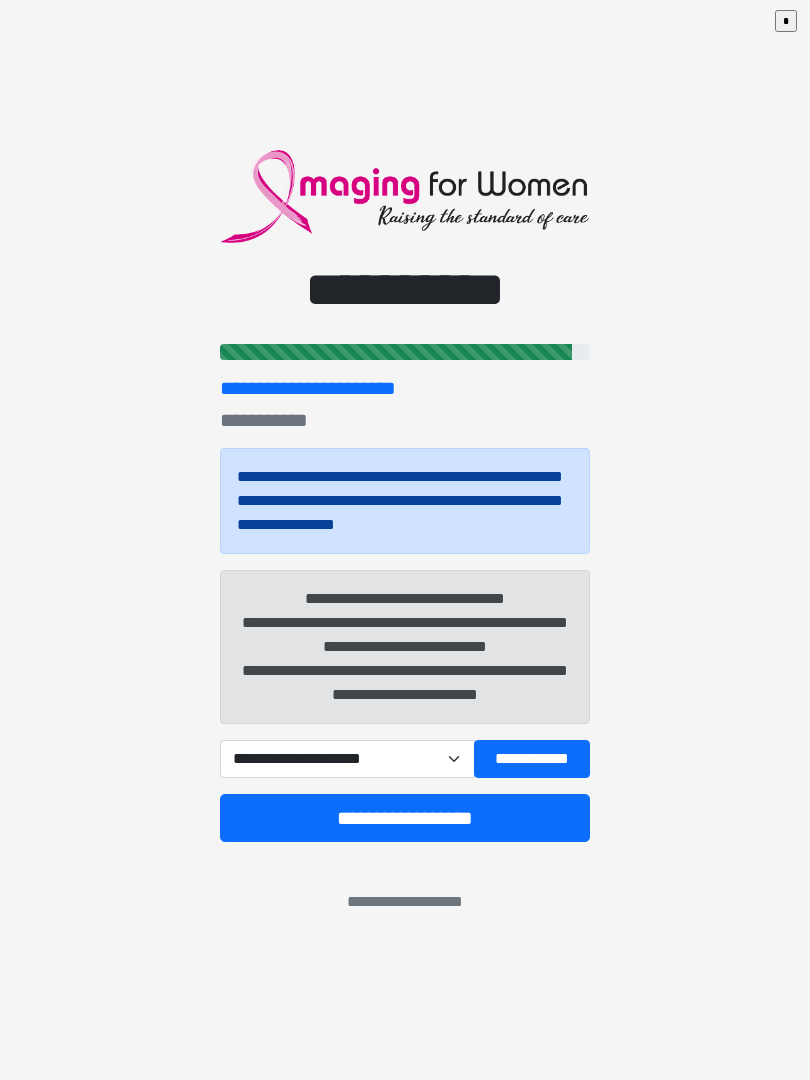 click on "**********" at bounding box center (347, 759) 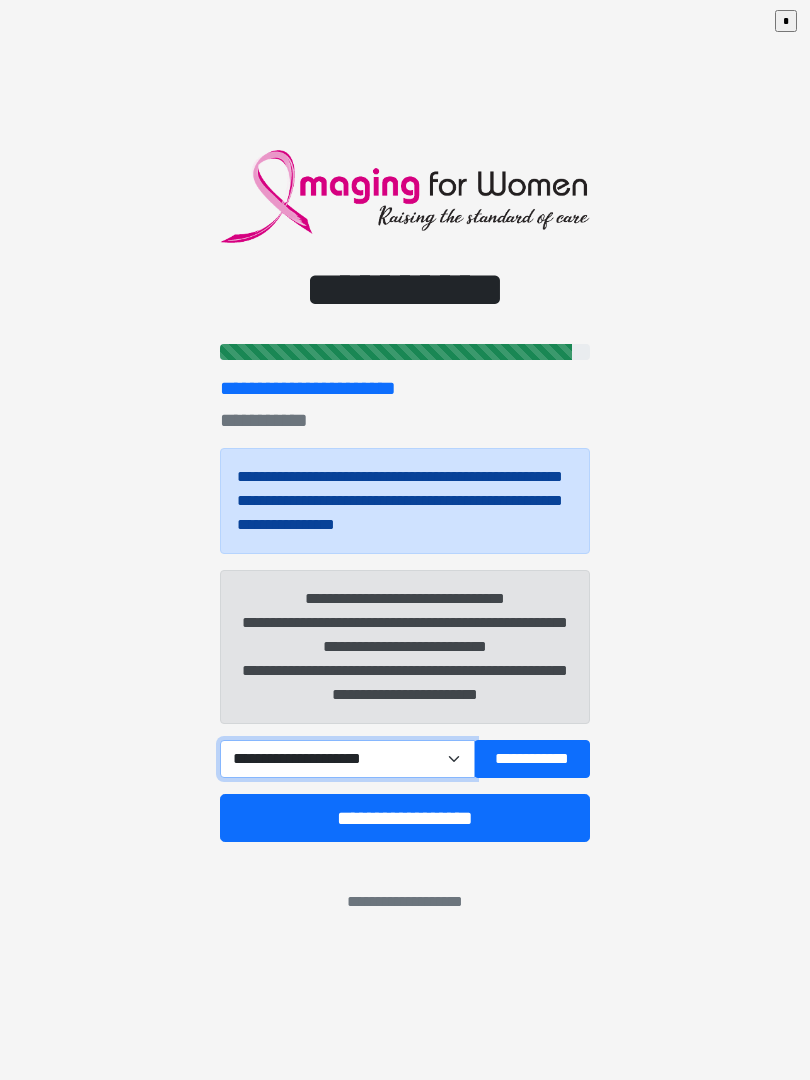 select on "****" 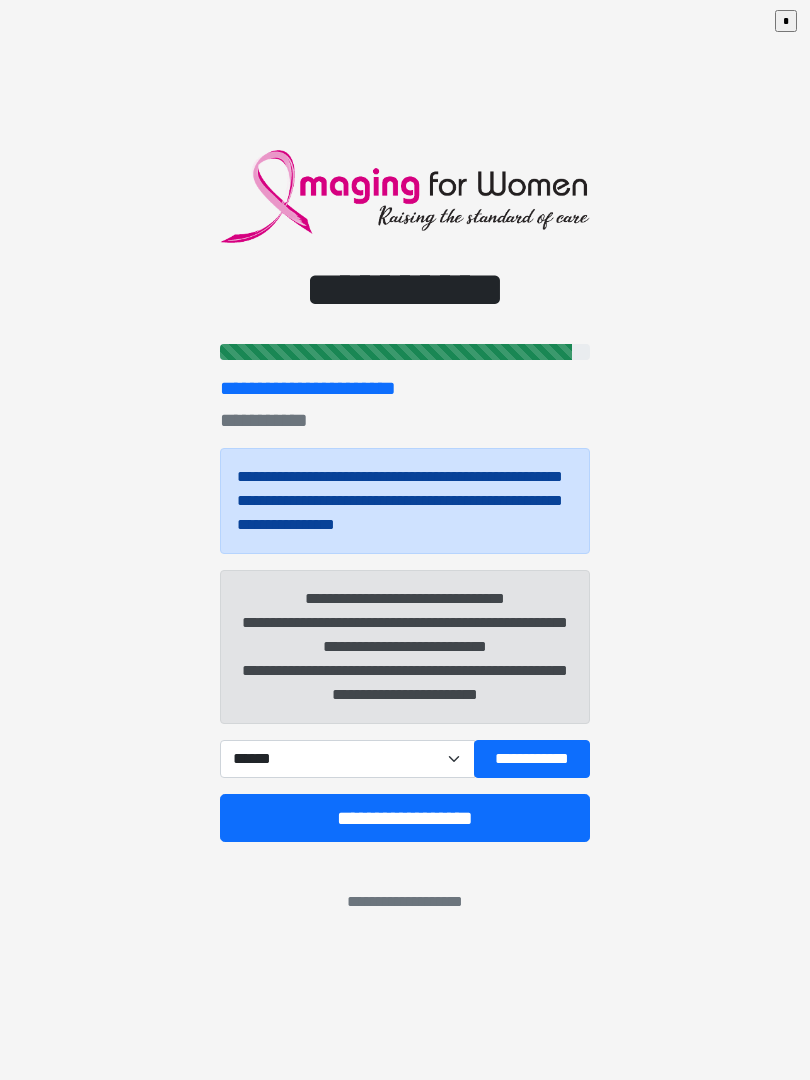 click on "**********" at bounding box center [532, 759] 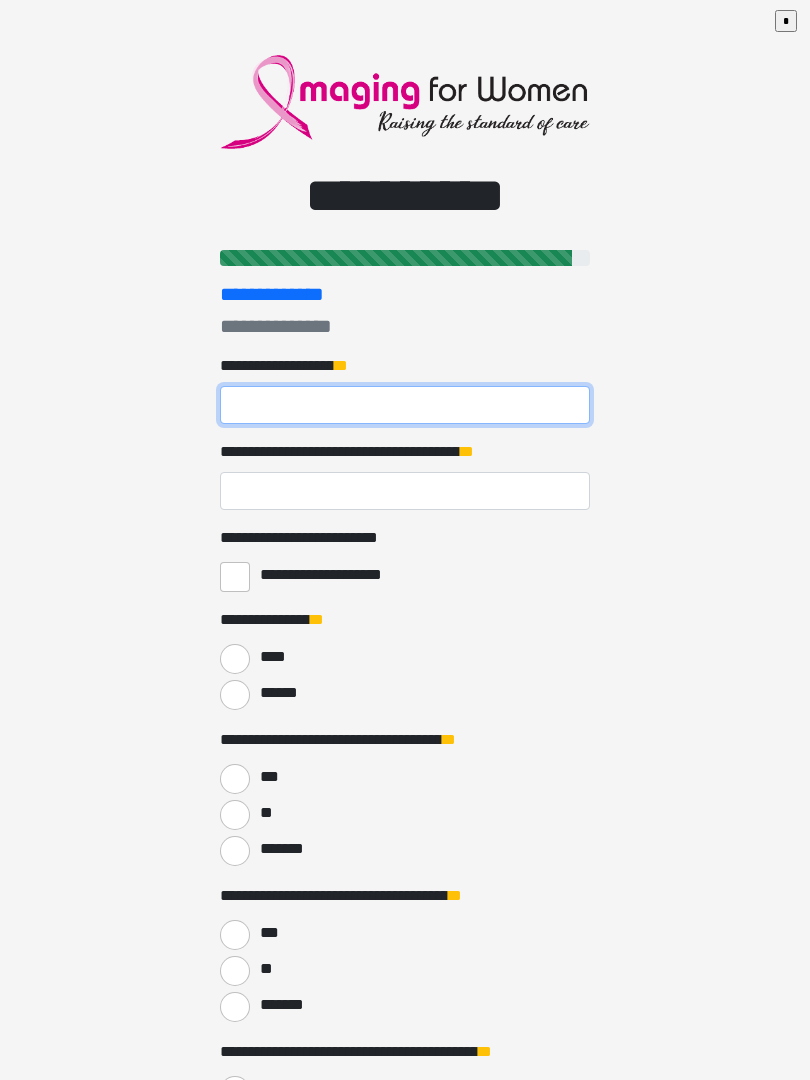 click on "**********" at bounding box center [405, 405] 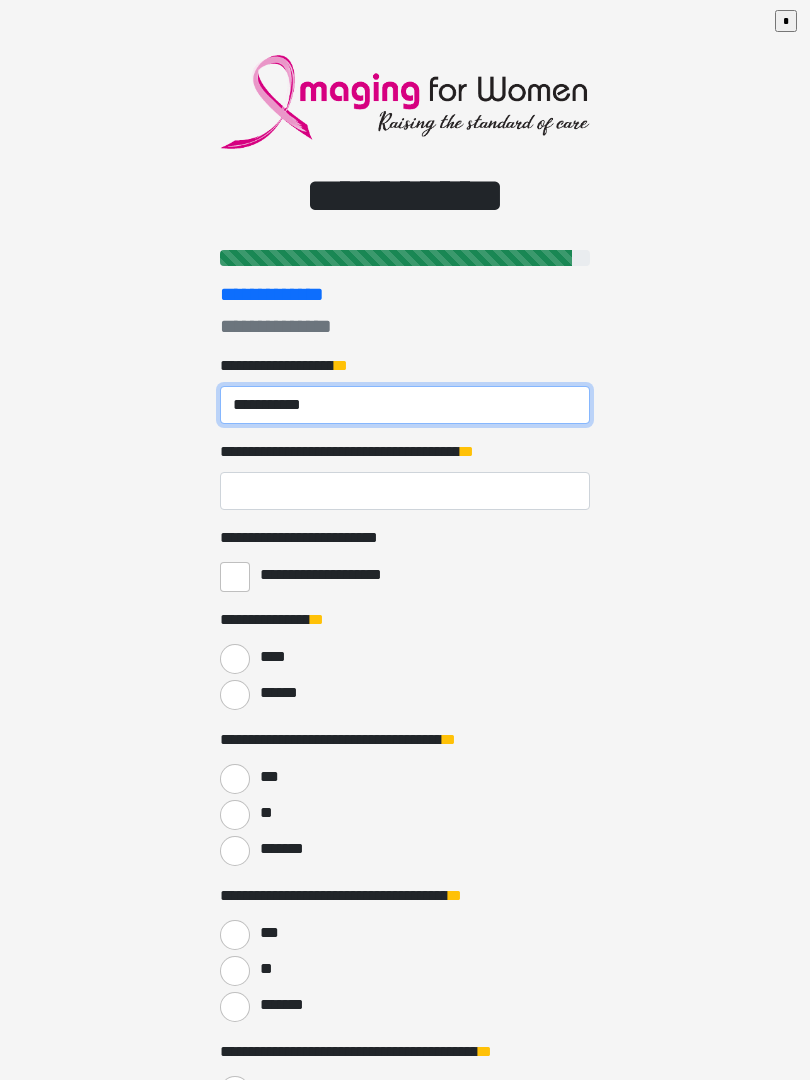 type on "**********" 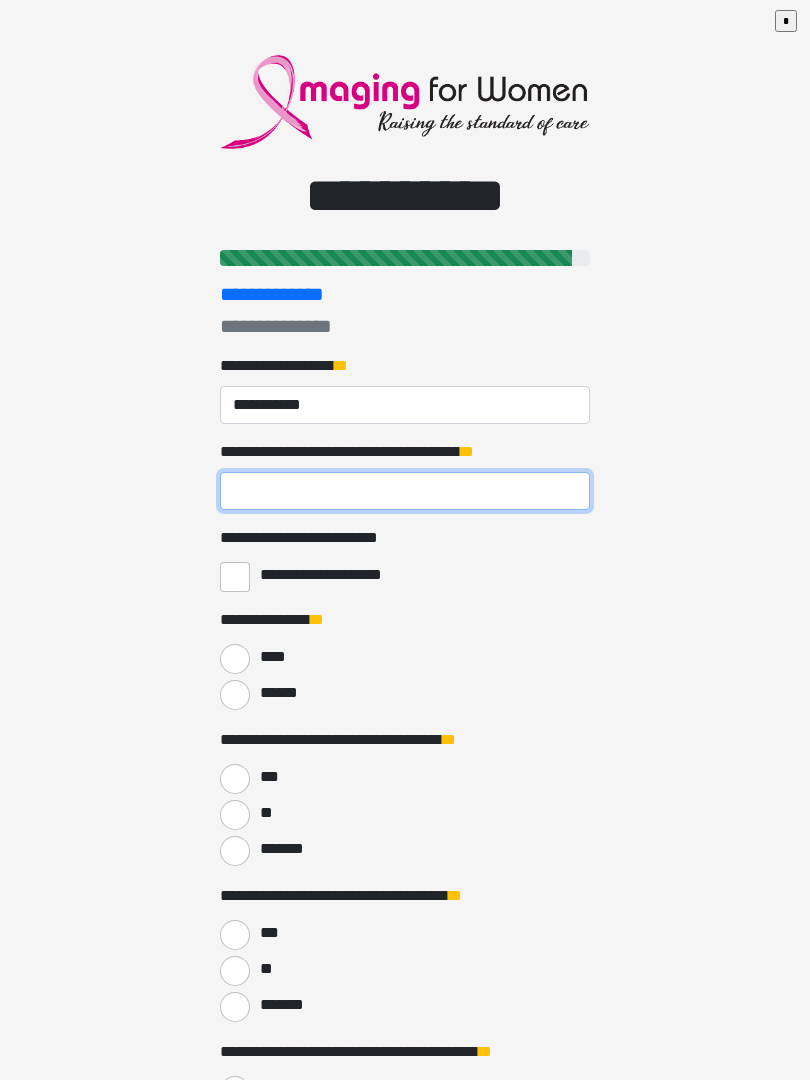 click on "**********" at bounding box center [405, 491] 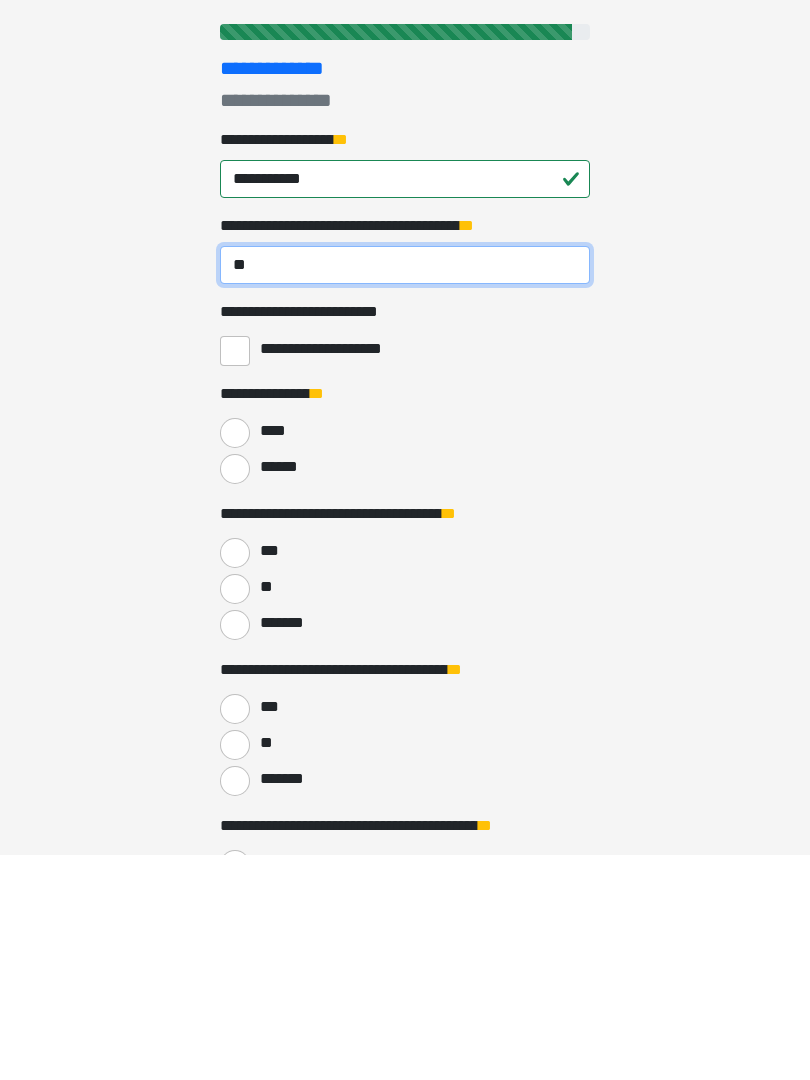 type on "**" 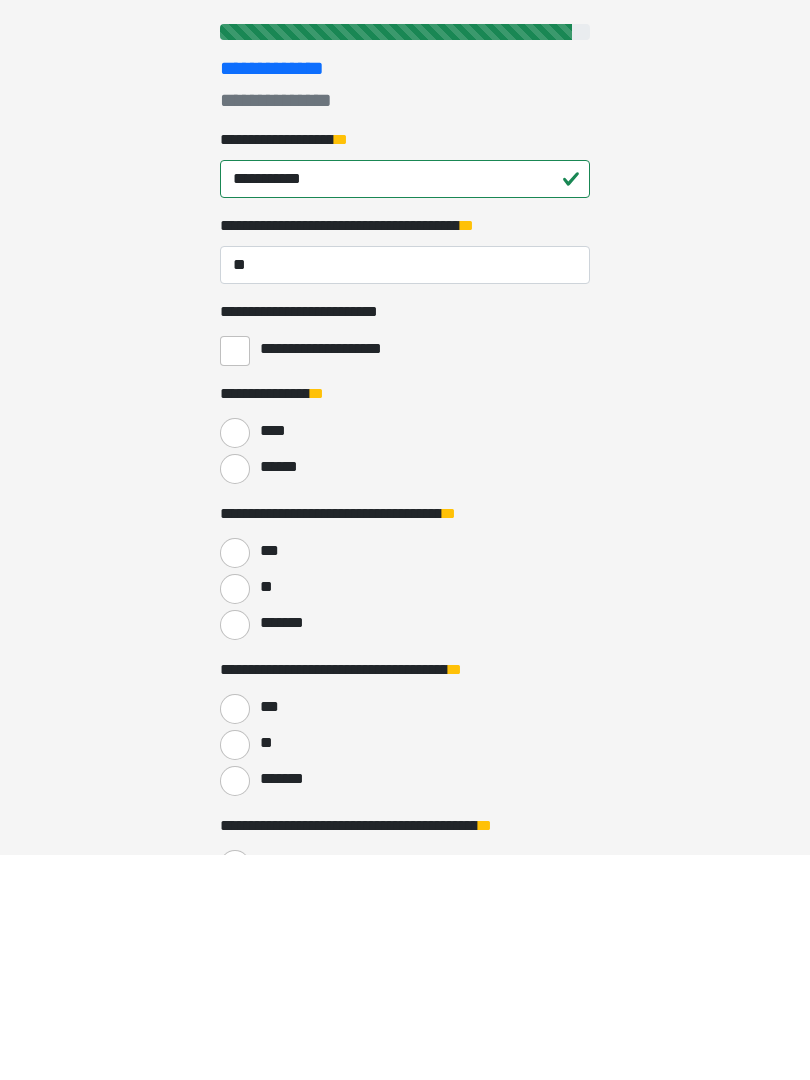 click on "******" at bounding box center [235, 695] 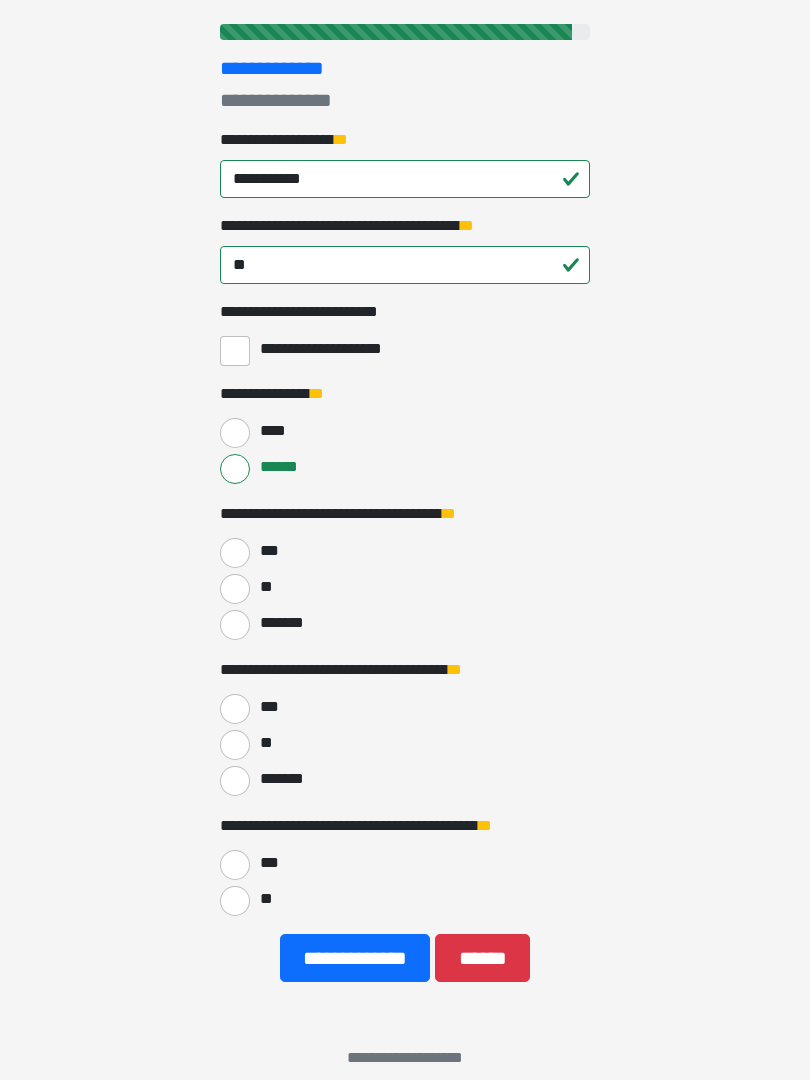 click on "**" at bounding box center (235, 589) 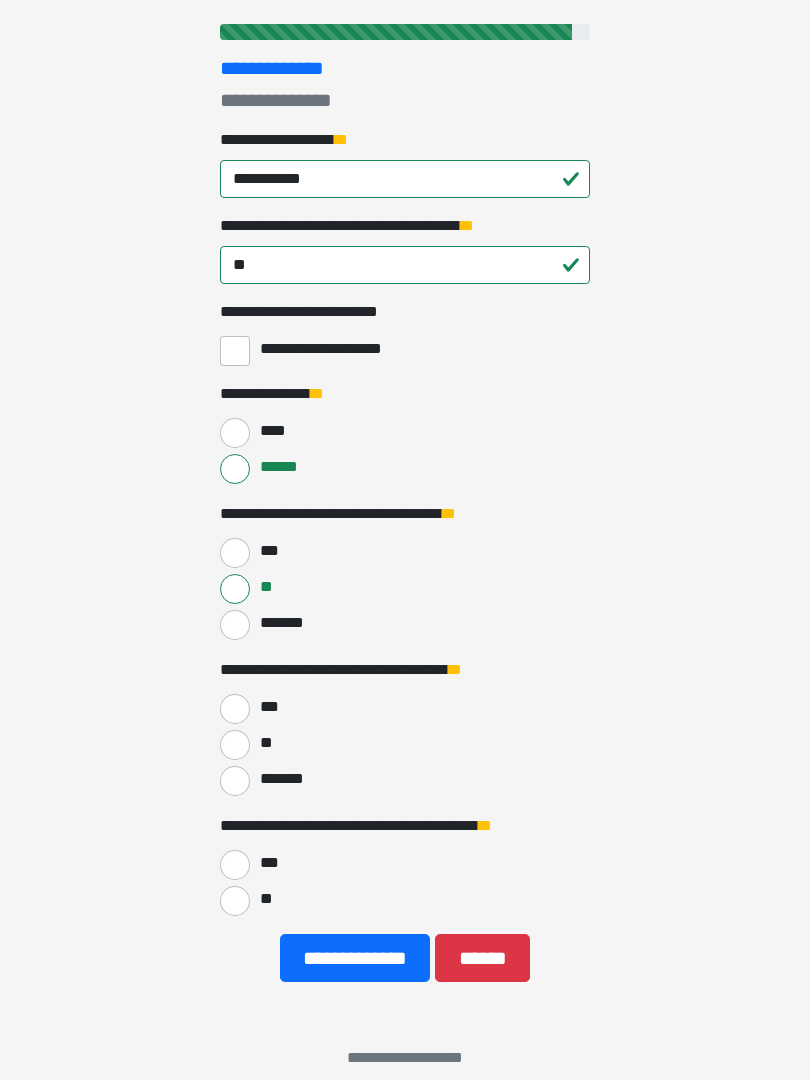 click on "**" at bounding box center [235, 745] 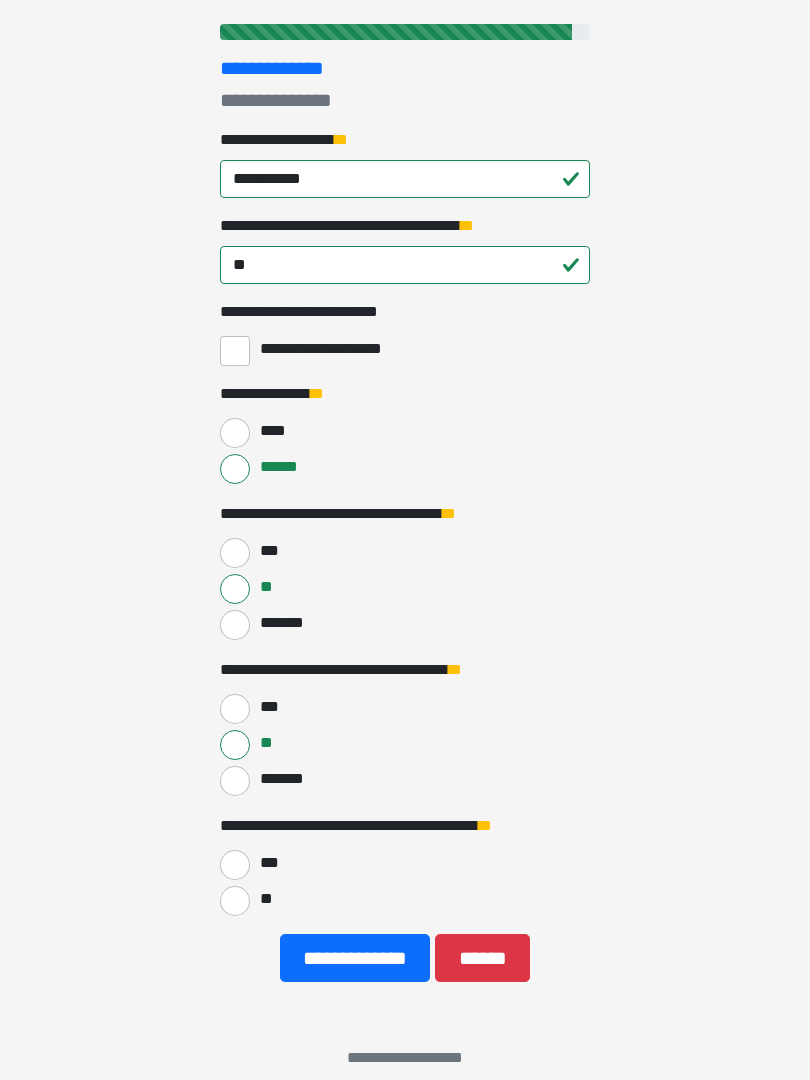 click on "**" at bounding box center (235, 901) 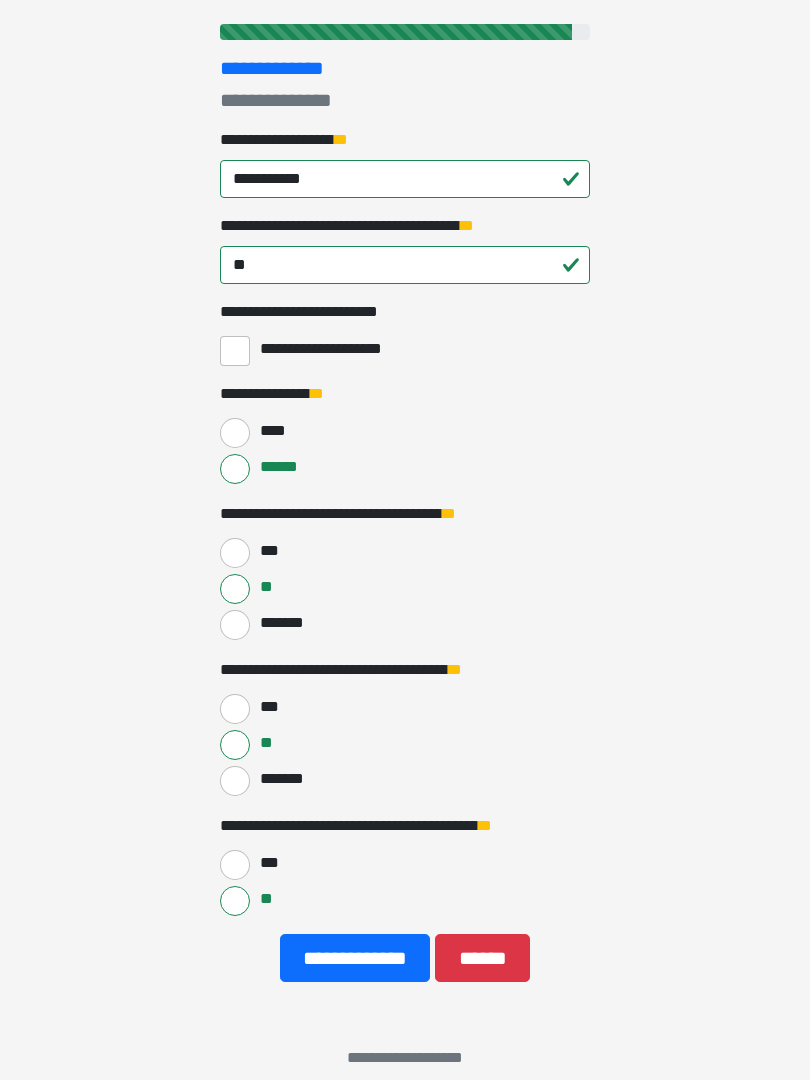 click on "**********" at bounding box center (355, 958) 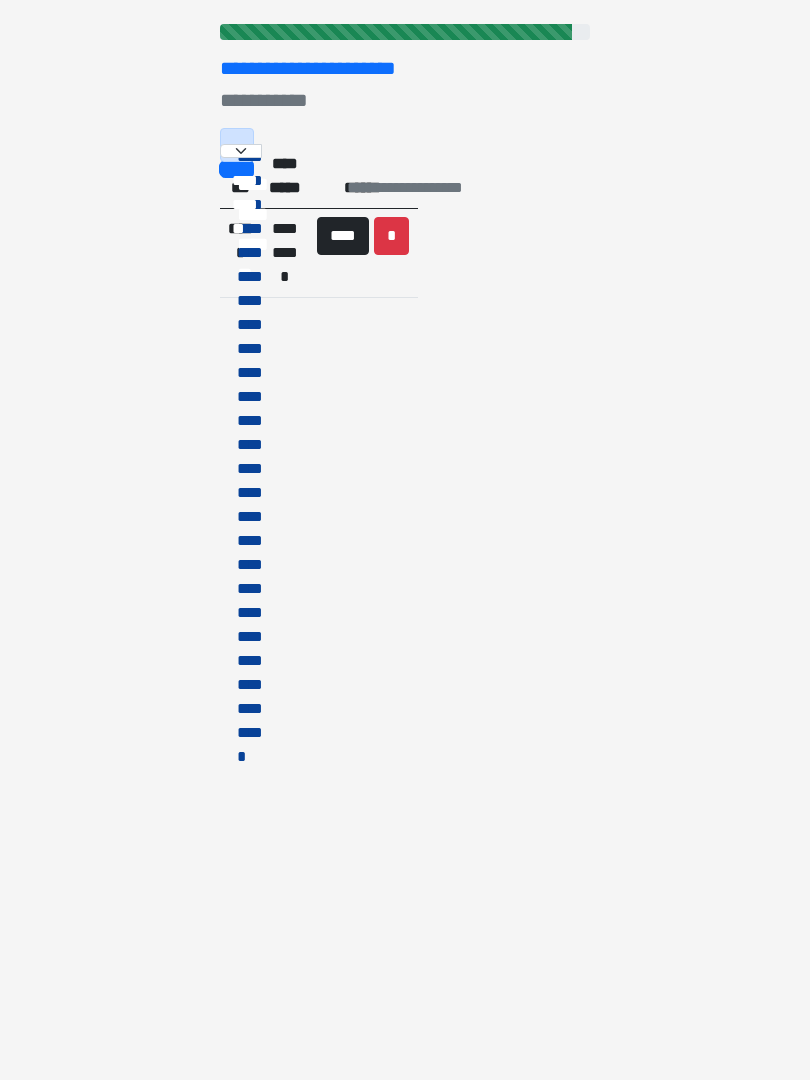 scroll, scrollTop: 0, scrollLeft: 0, axis: both 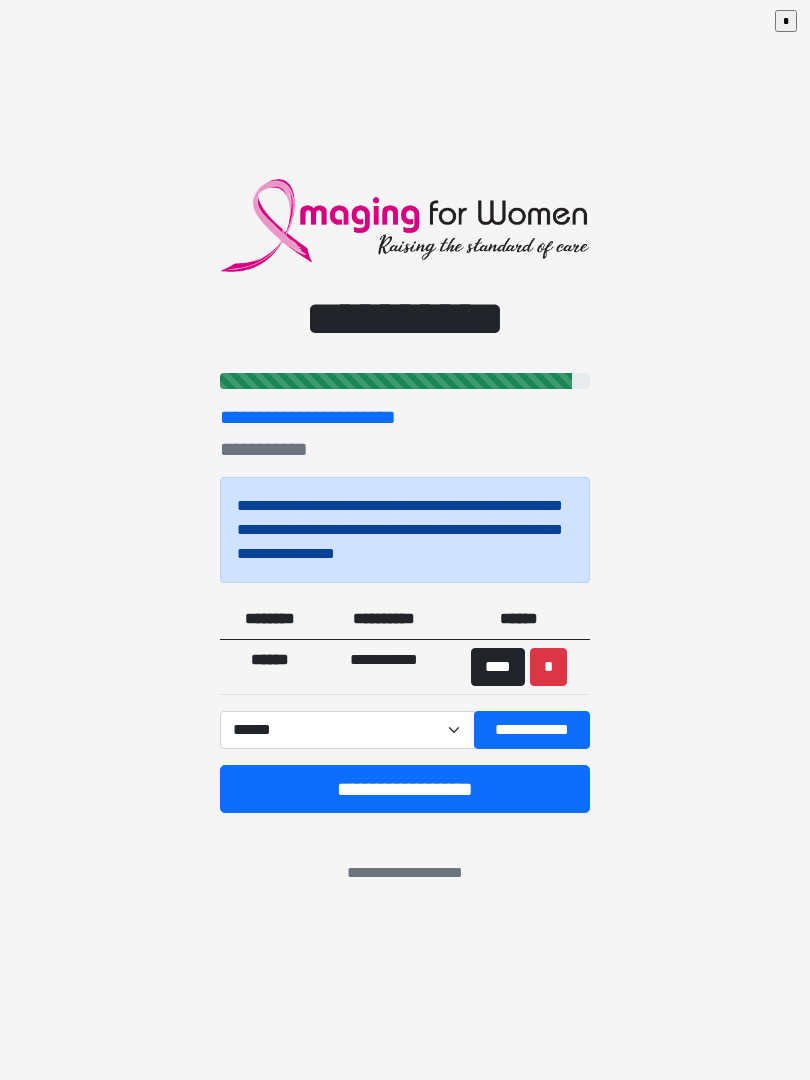 click on "**********" at bounding box center (405, 789) 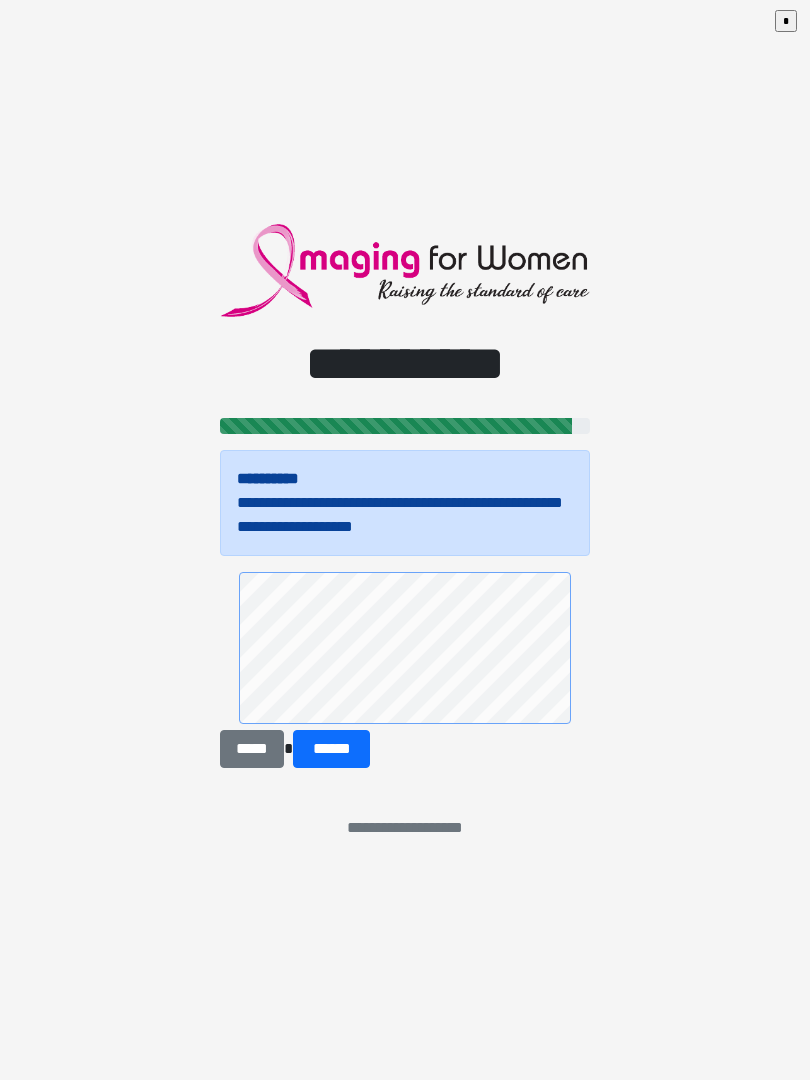 click on "******" at bounding box center (331, 749) 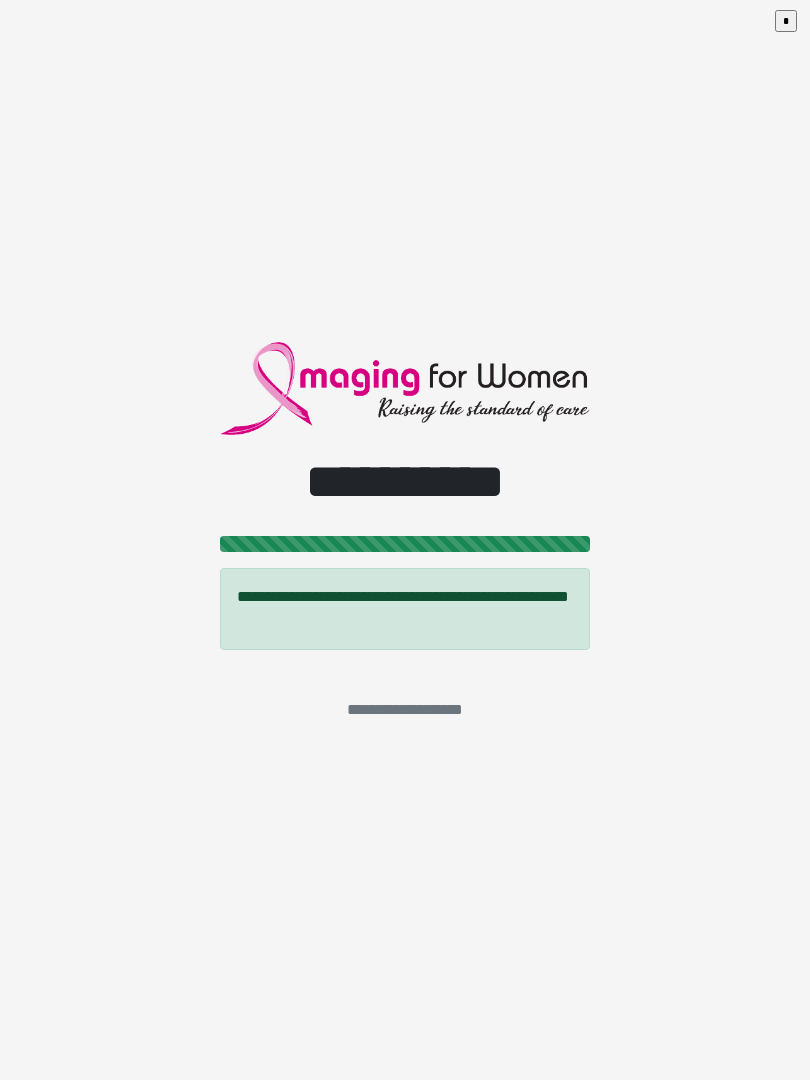 click on "**********" at bounding box center (405, 540) 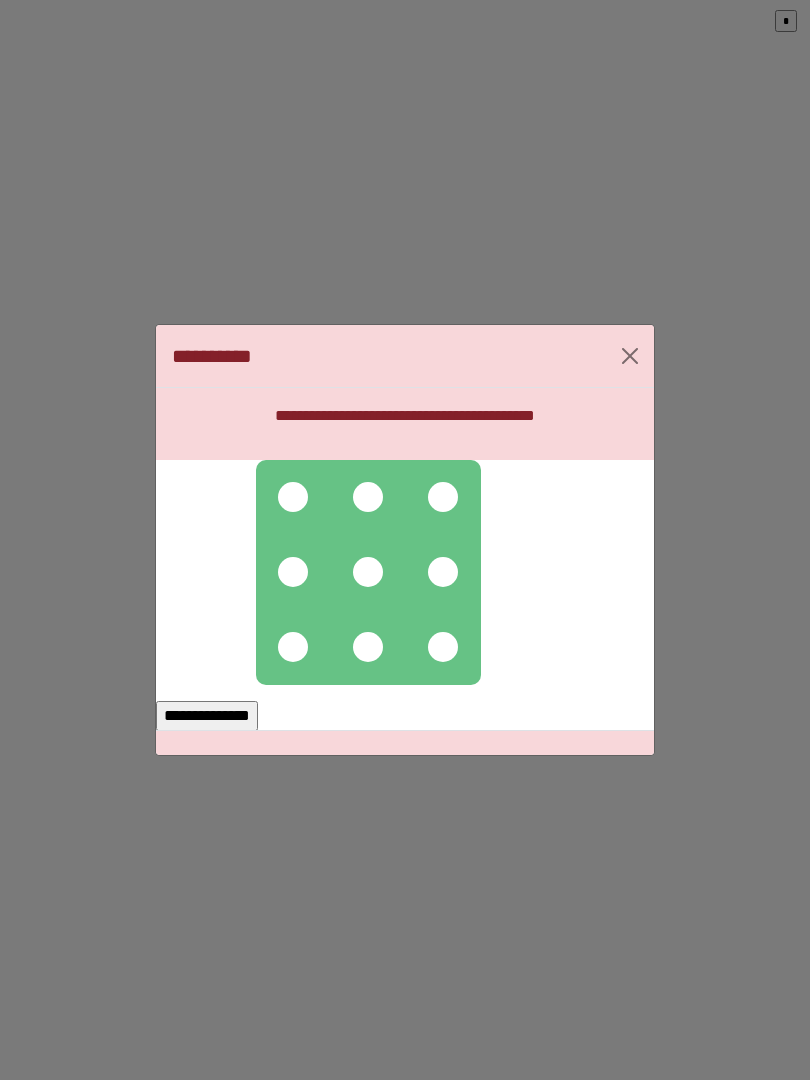 click at bounding box center [293, 497] 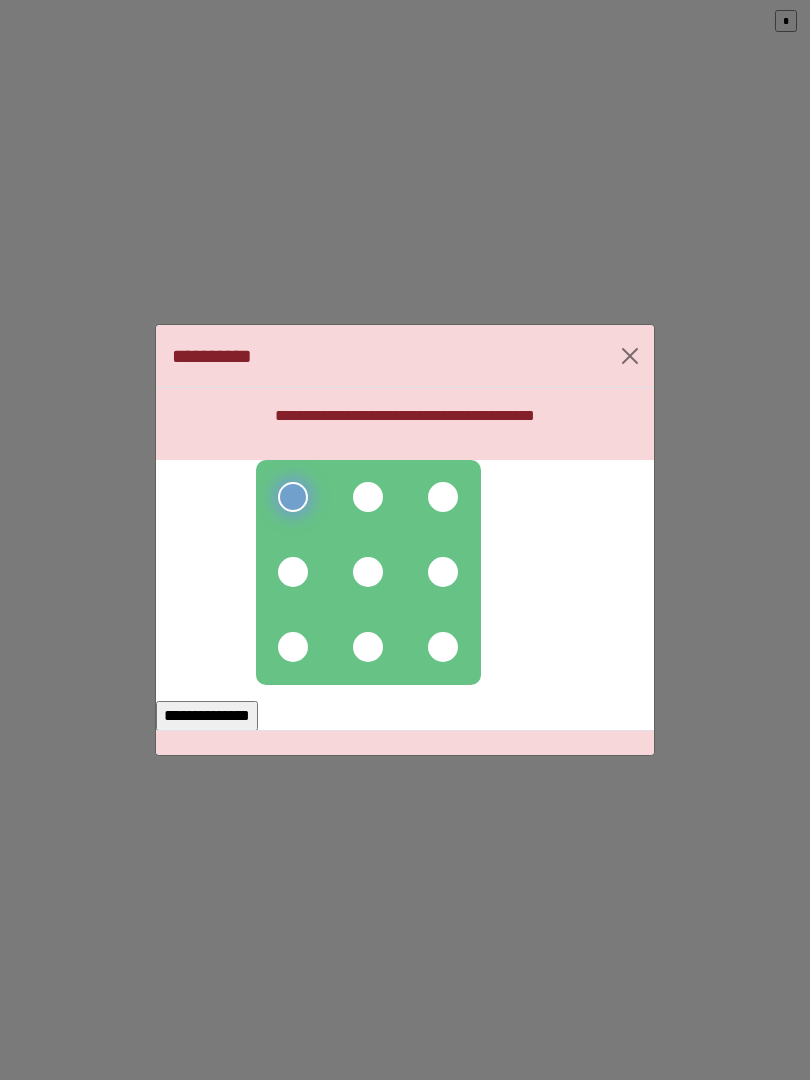 click at bounding box center (368, 497) 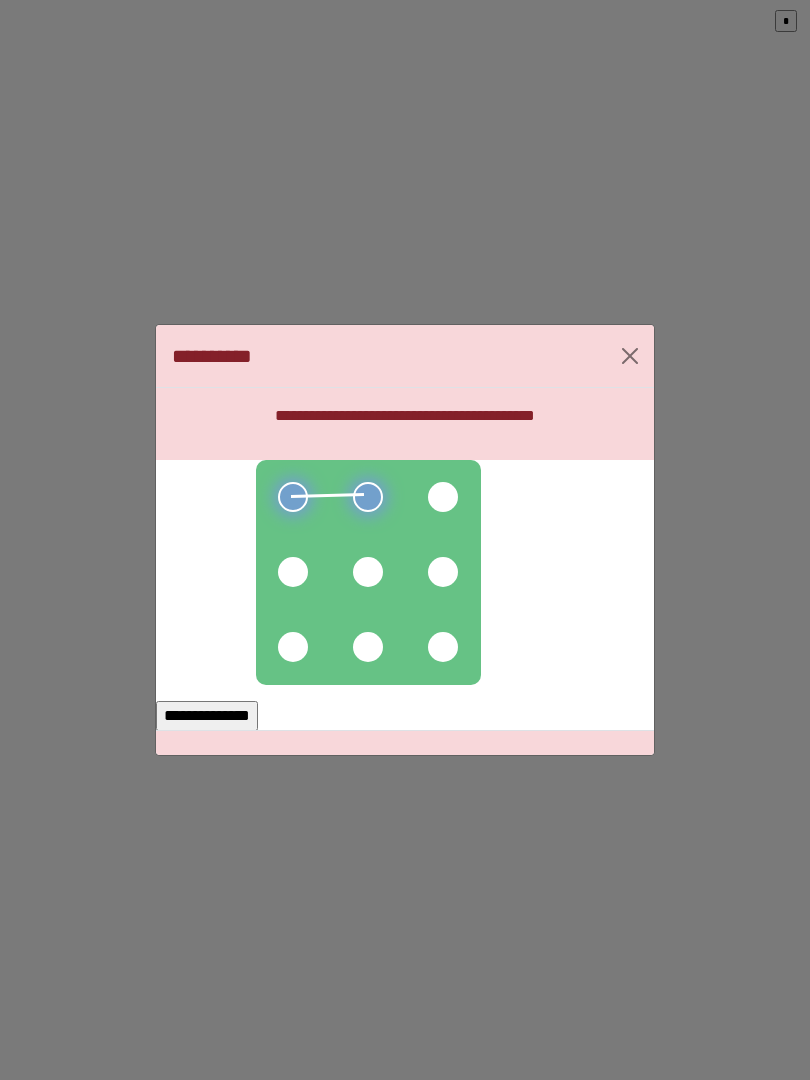click at bounding box center [443, 497] 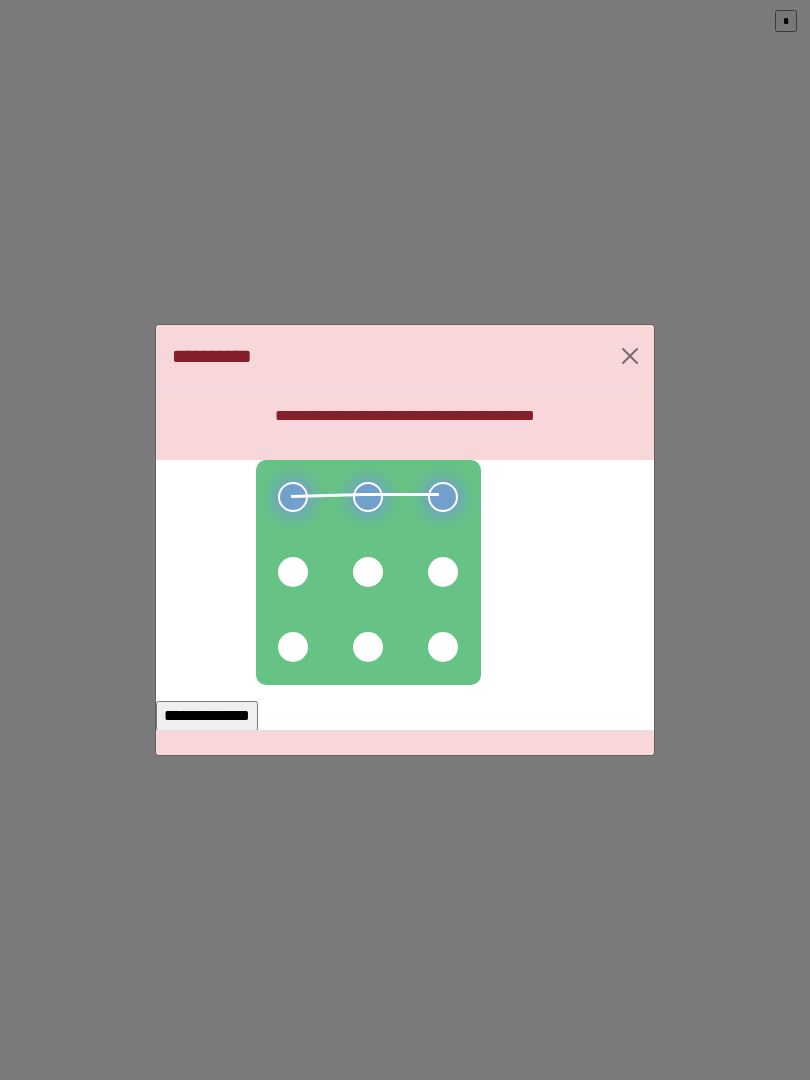 click at bounding box center [443, 572] 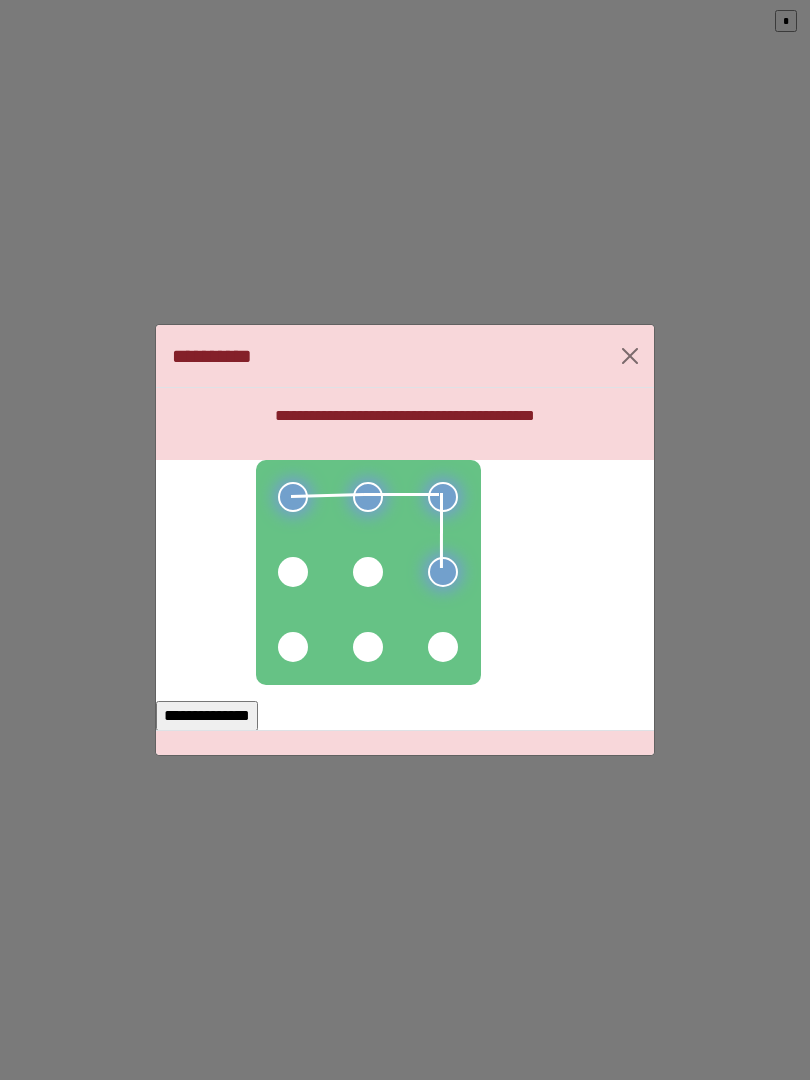 click at bounding box center (443, 647) 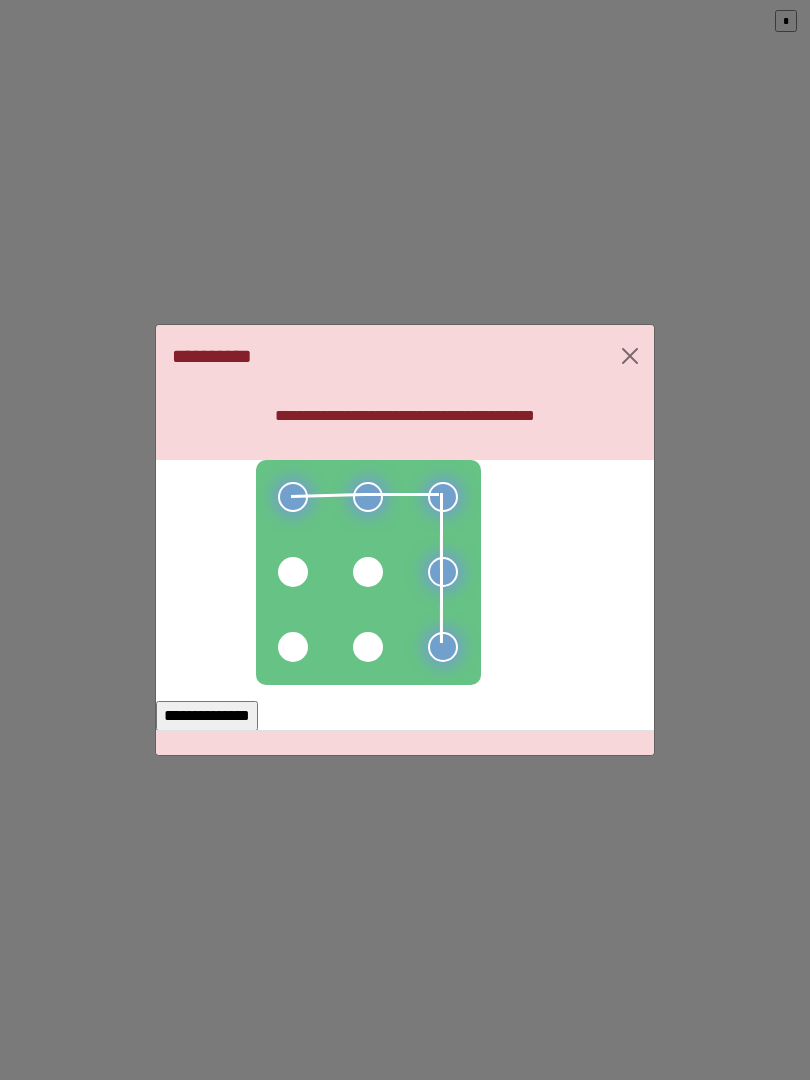 click at bounding box center [368, 647] 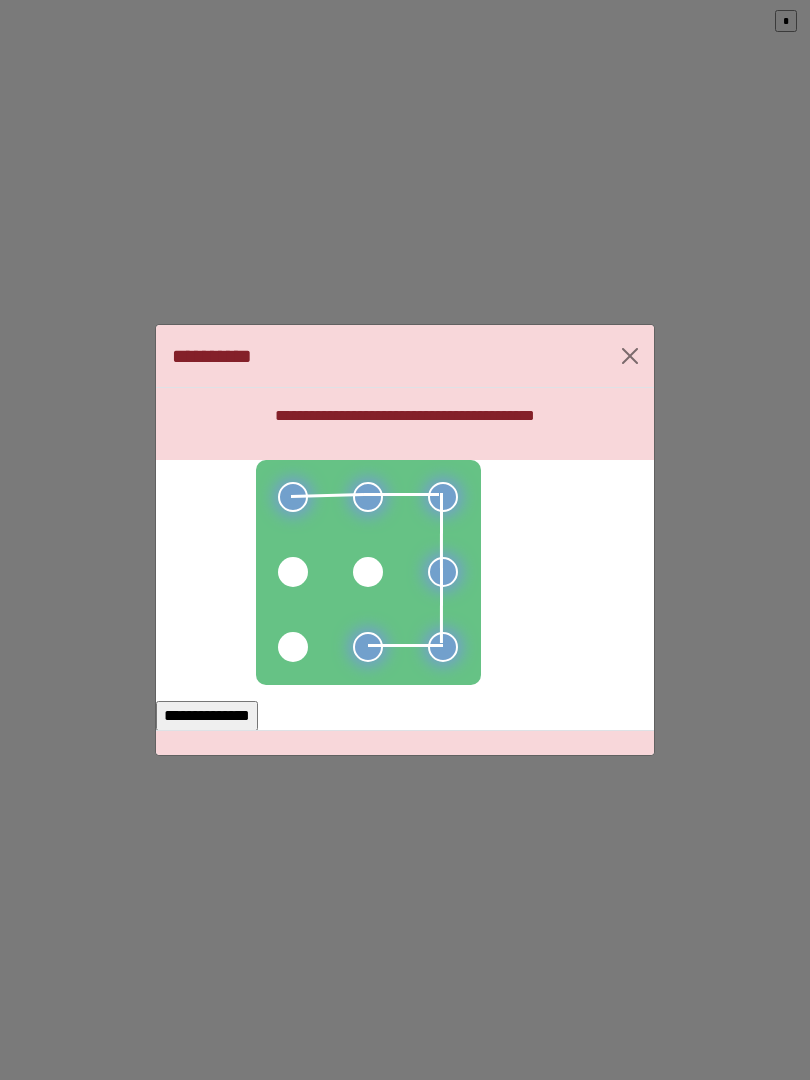 click at bounding box center (293, 647) 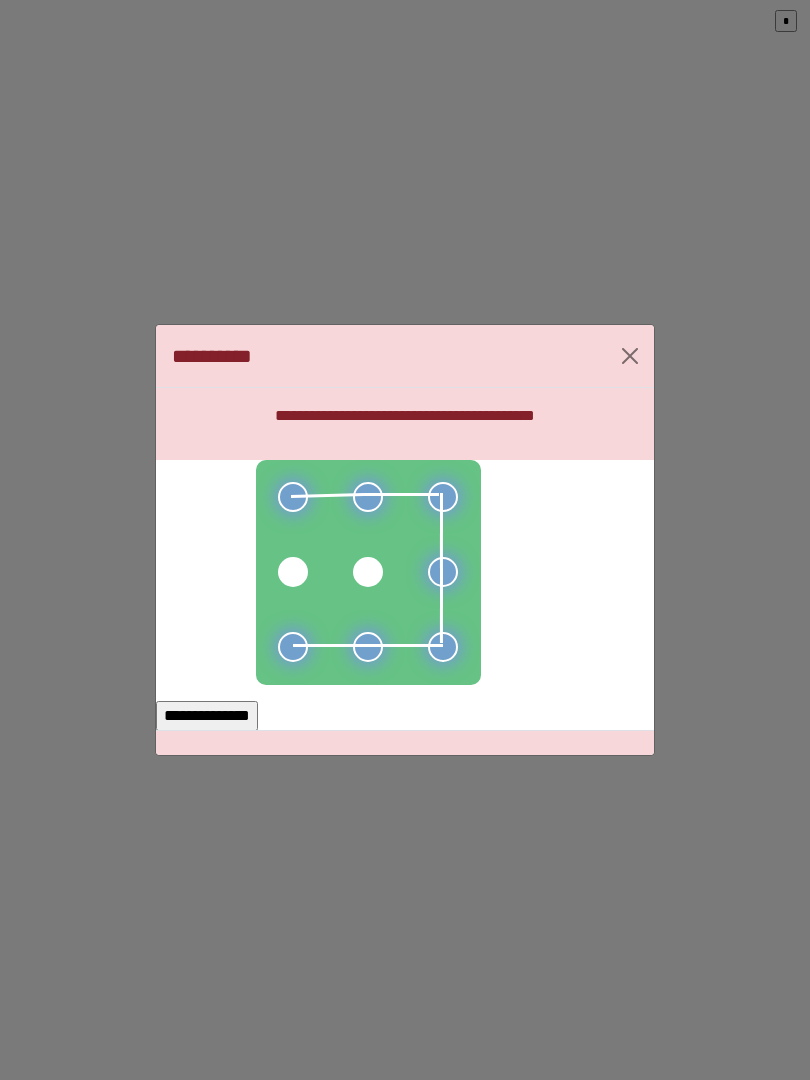 click on "**********" at bounding box center [207, 716] 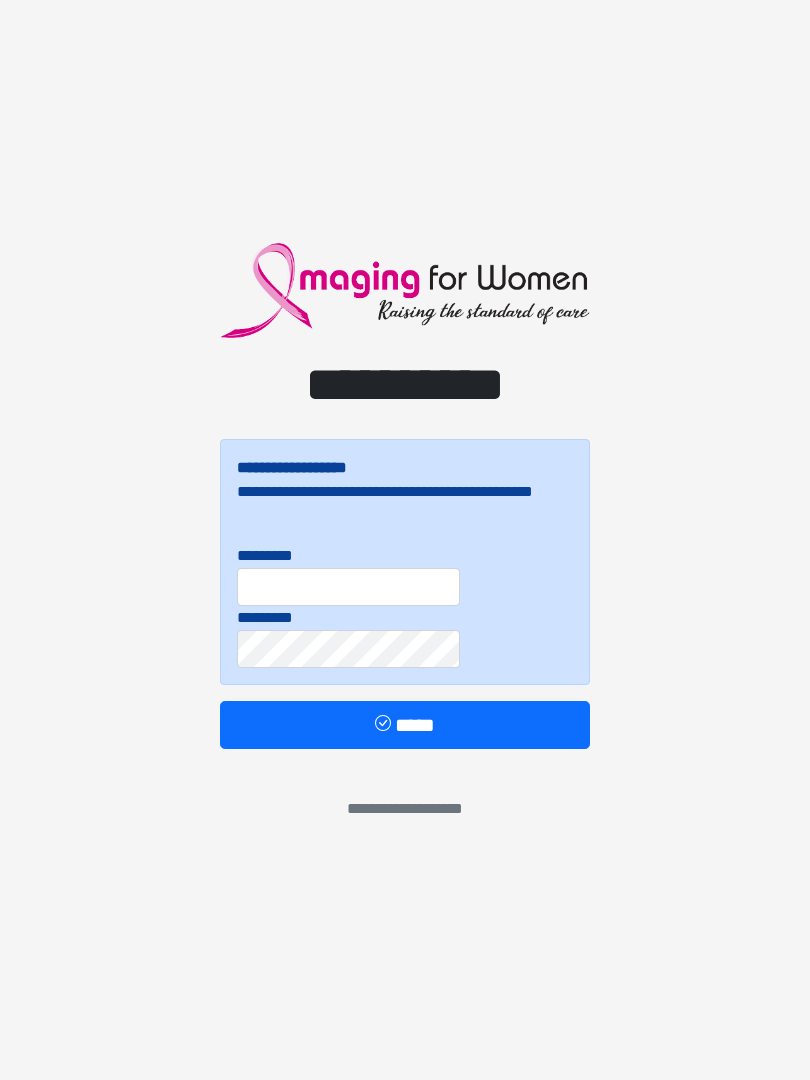 scroll, scrollTop: 0, scrollLeft: 0, axis: both 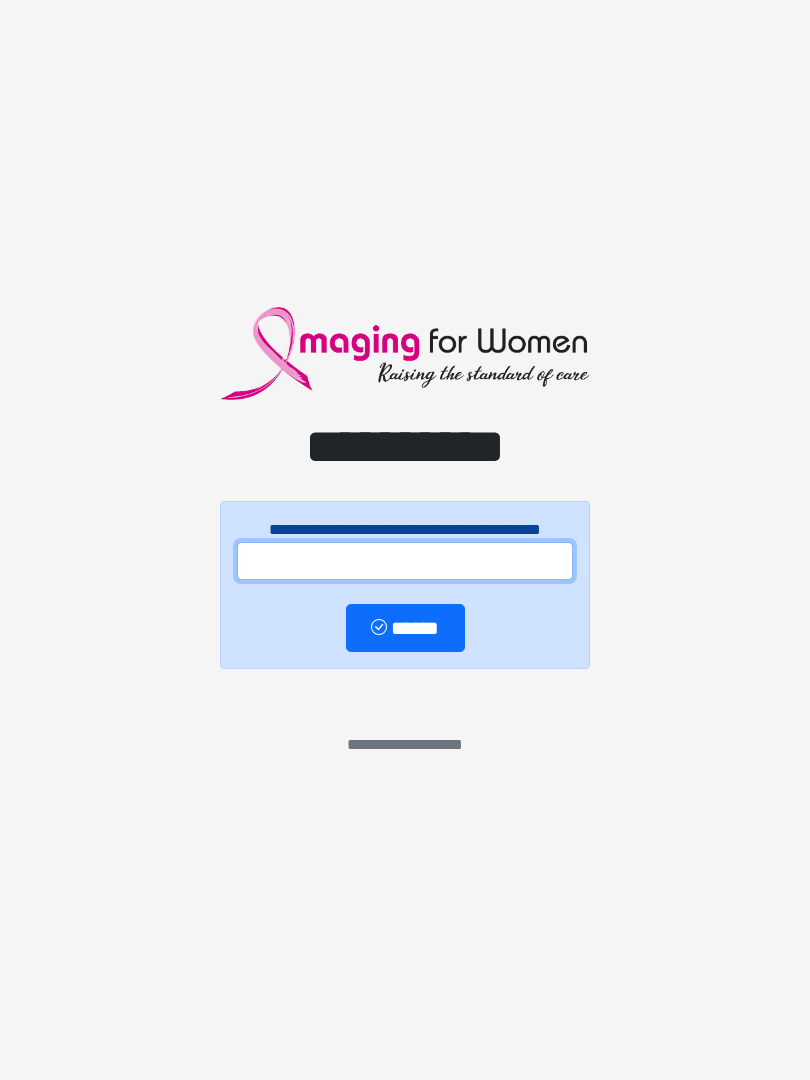 click at bounding box center (405, 561) 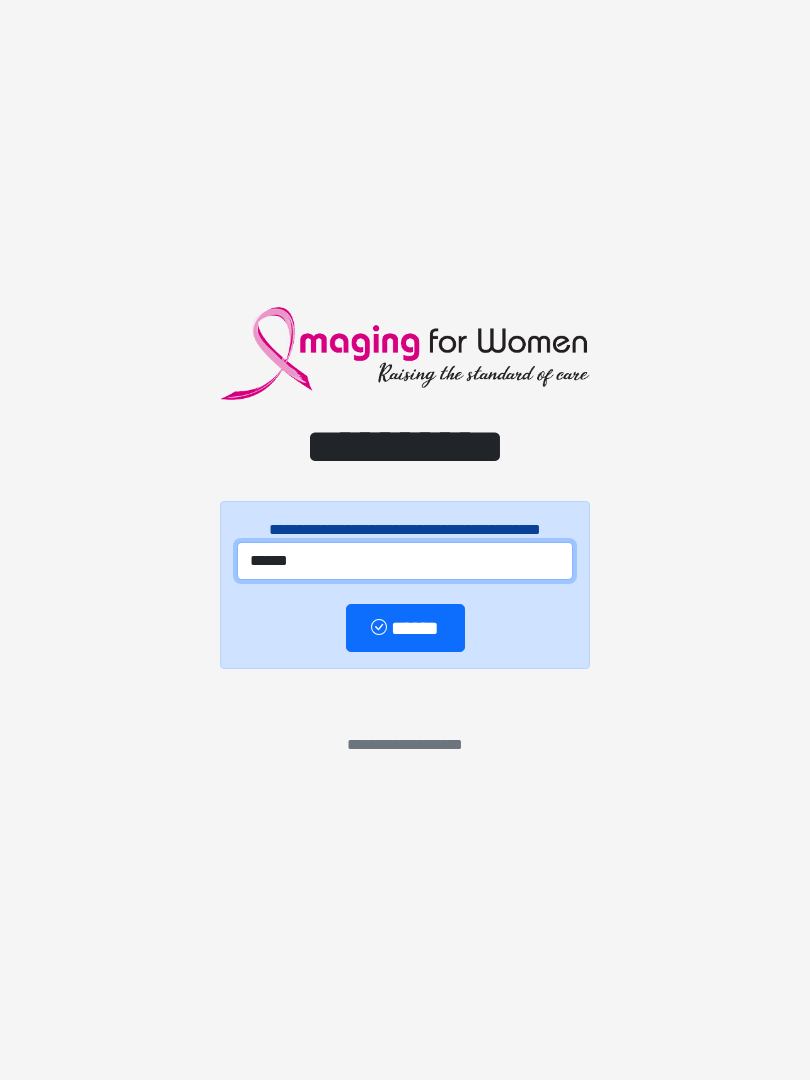 type on "******" 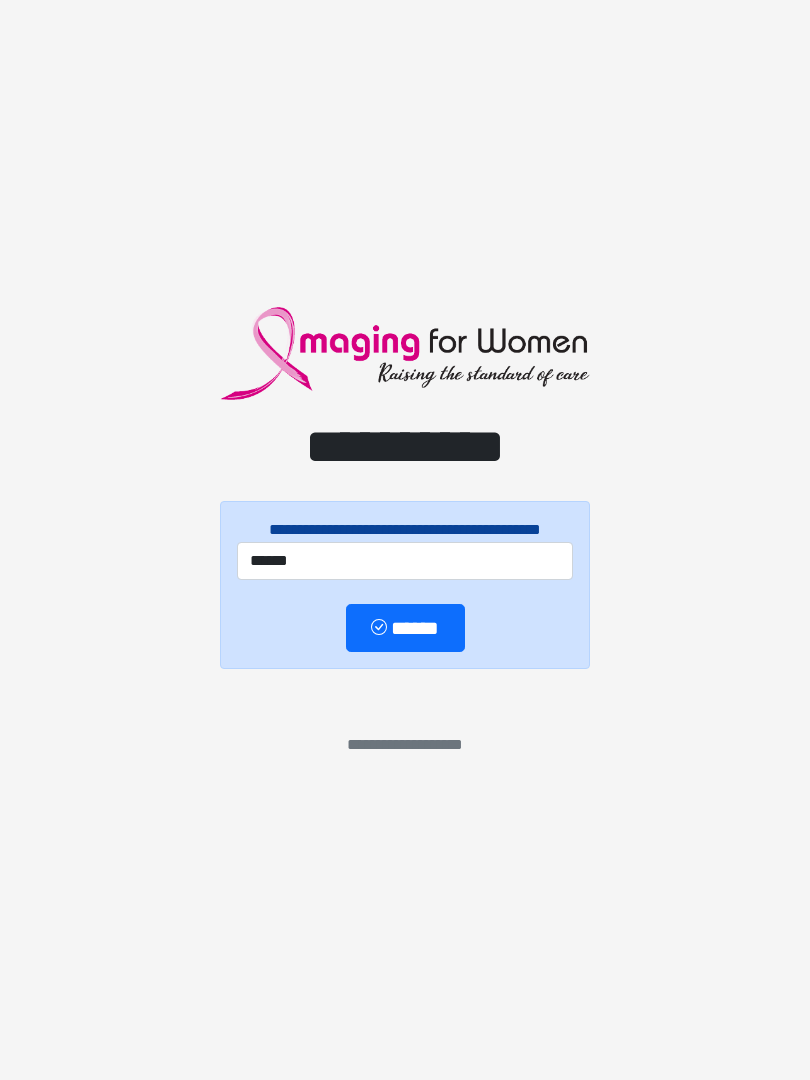 click on "******" at bounding box center (405, 628) 